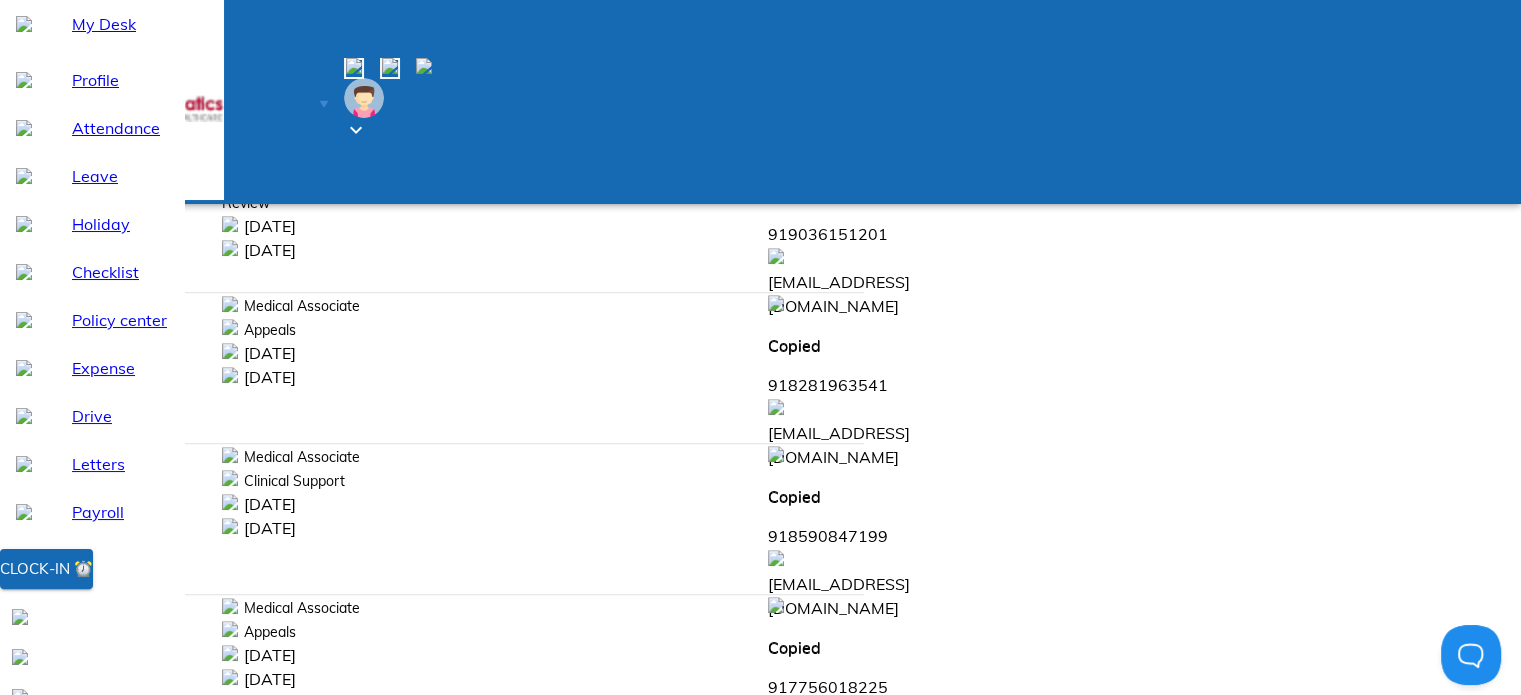 scroll, scrollTop: 0, scrollLeft: 0, axis: both 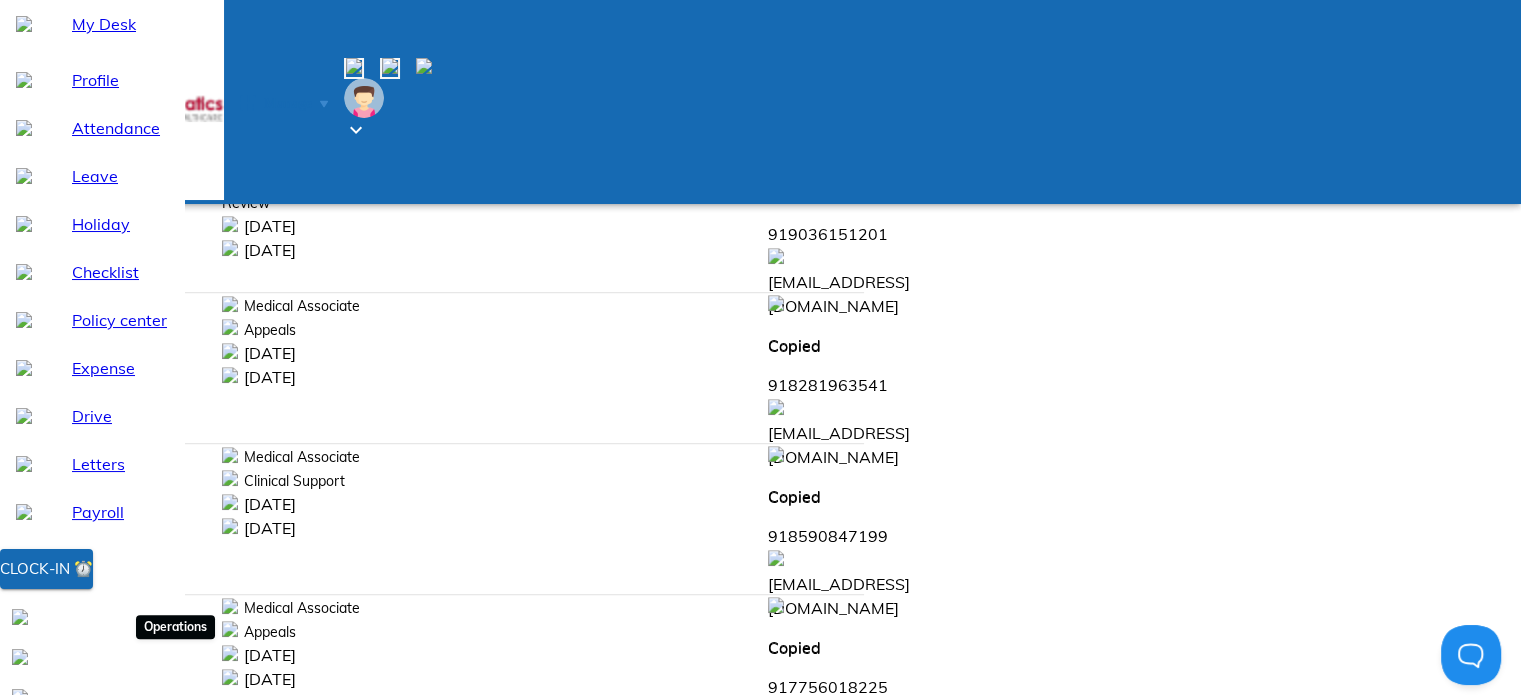 click at bounding box center [40, 737] 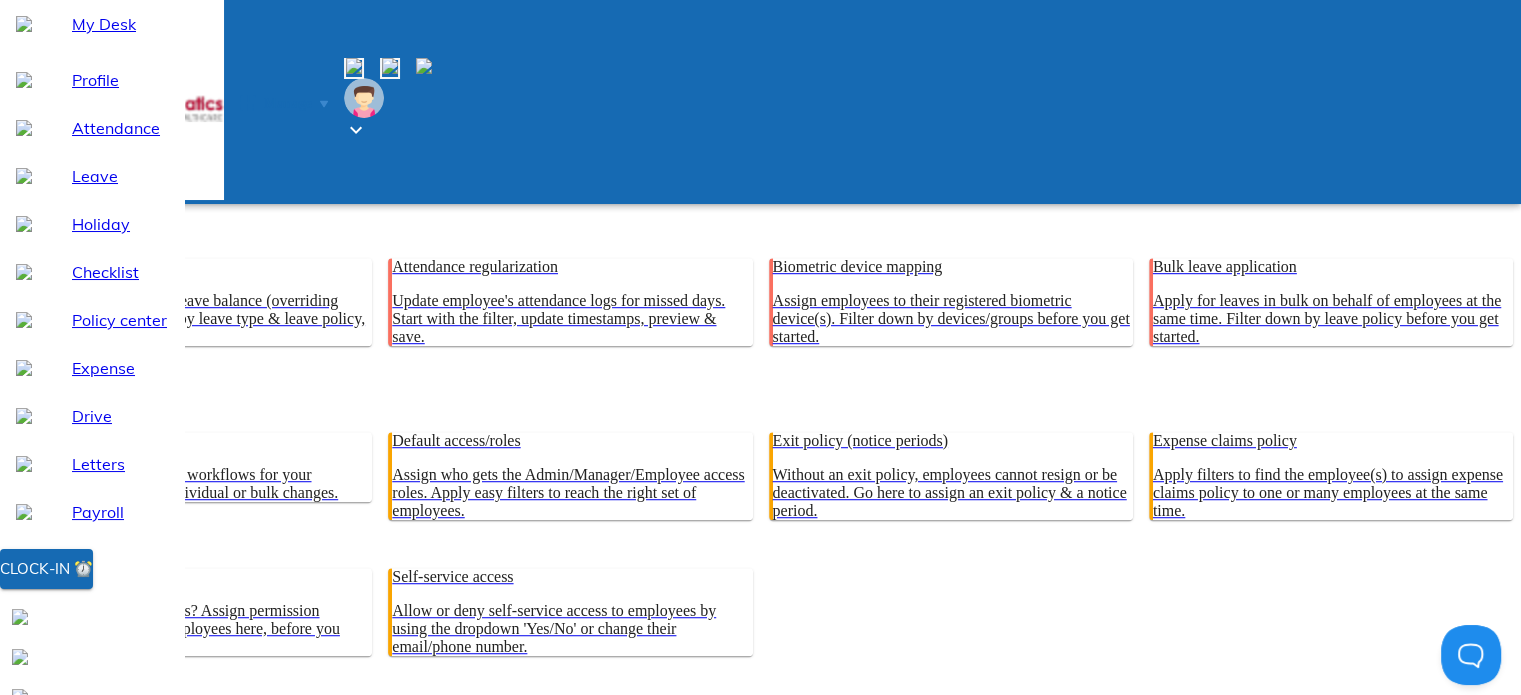 scroll, scrollTop: 608, scrollLeft: 0, axis: vertical 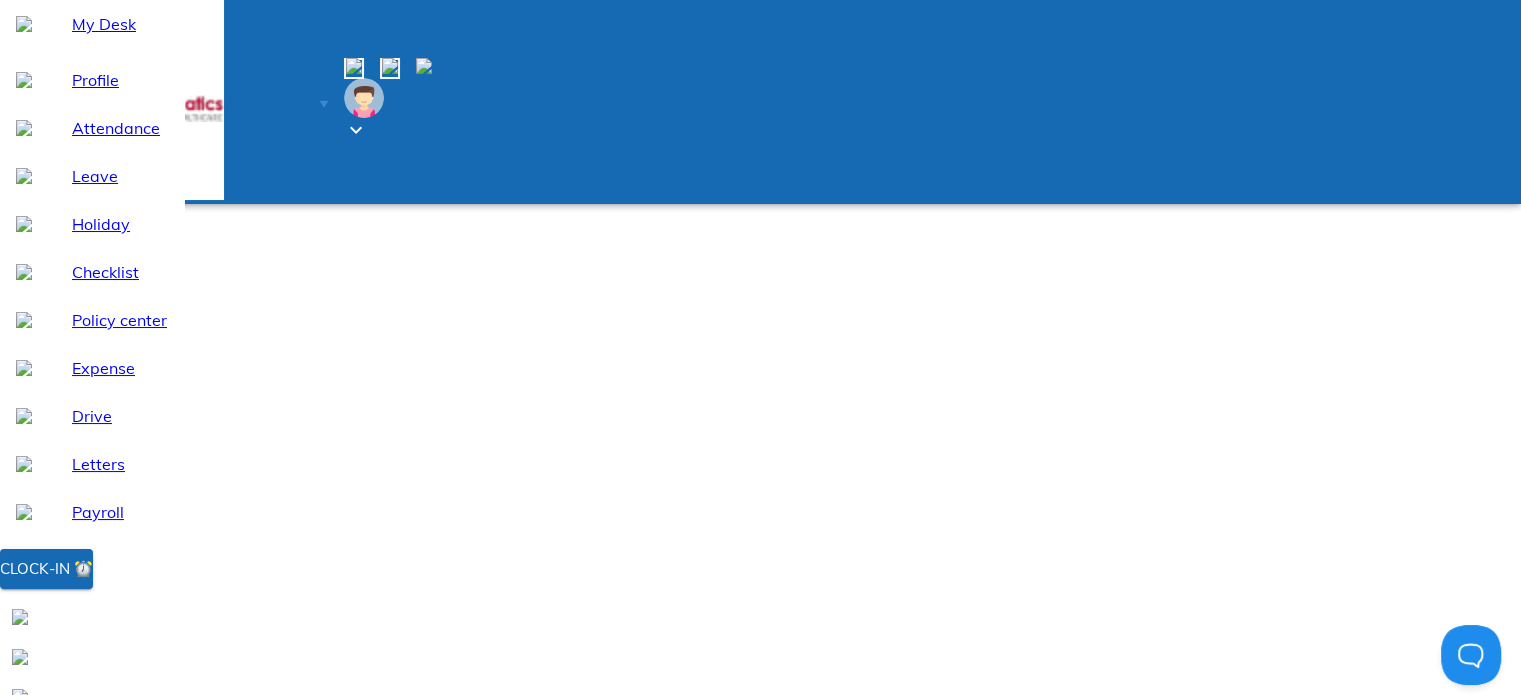 click on "Payroll assignments" at bounding box center (760, 997) 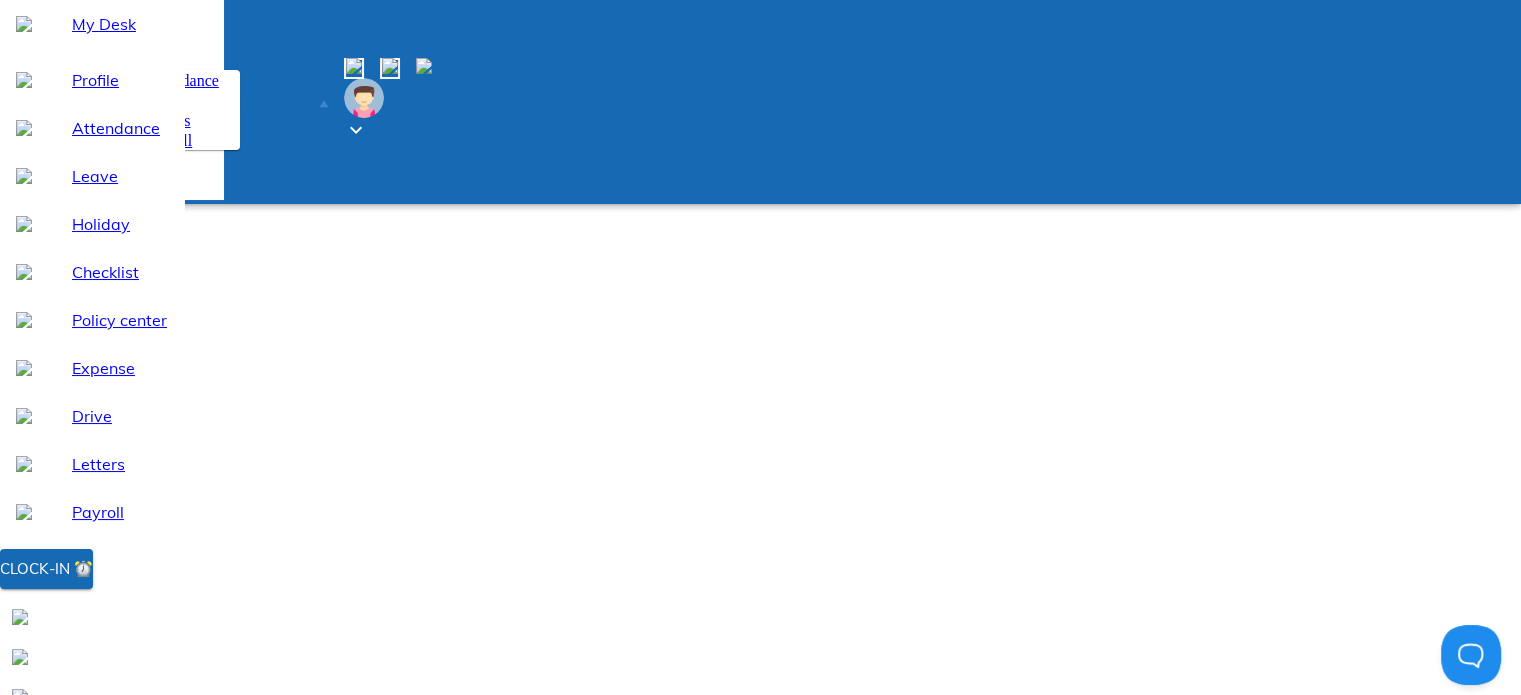 click on "Payroll" at bounding box center [185, 140] 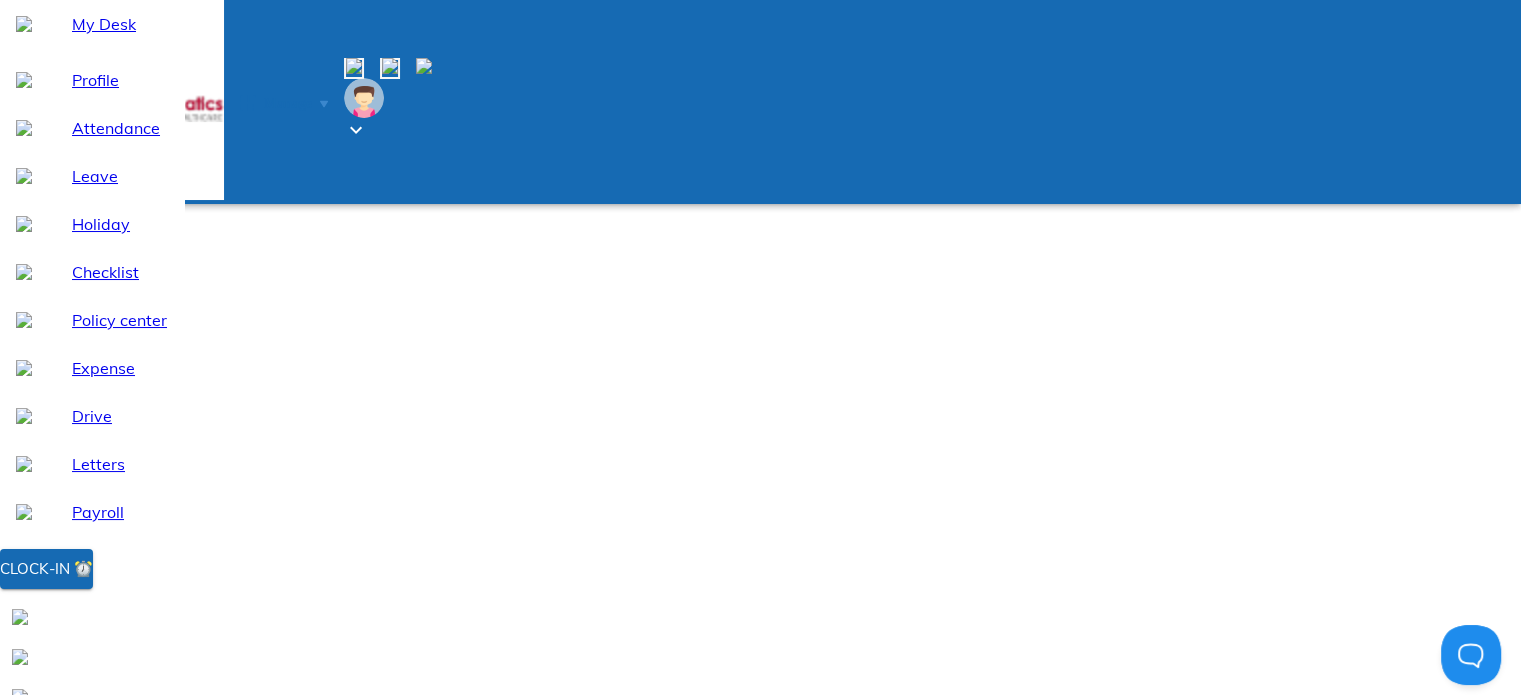 click 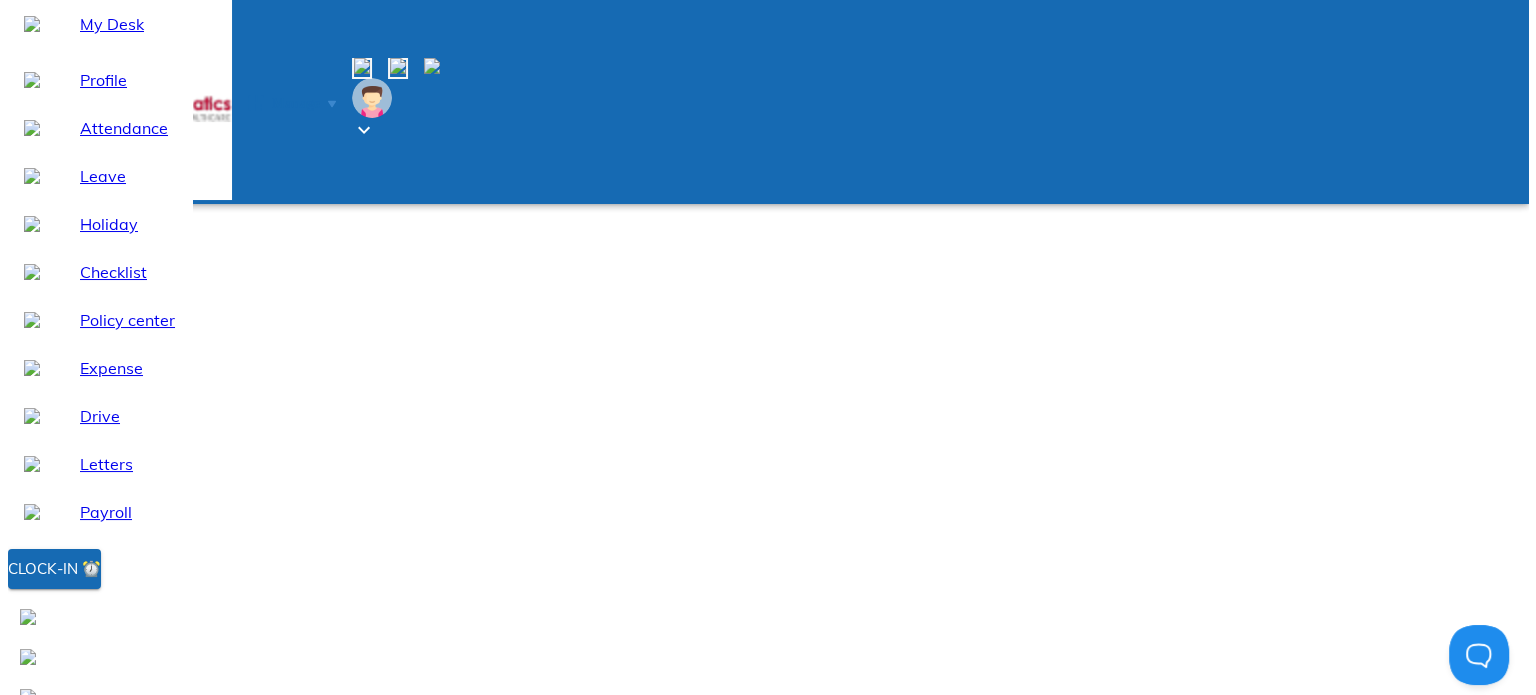 scroll, scrollTop: 787, scrollLeft: 0, axis: vertical 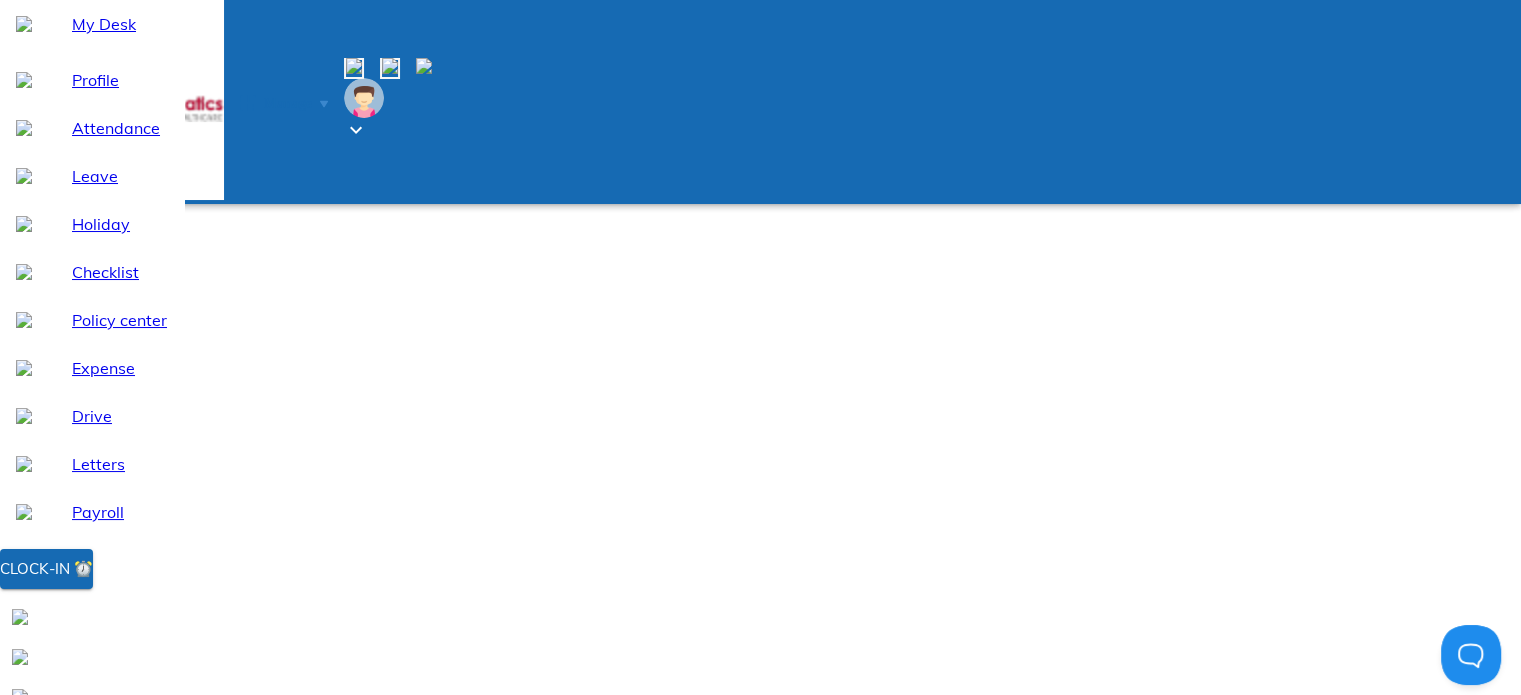 click on "[PERSON_NAME] [HYG0026]" at bounding box center (760, 780) 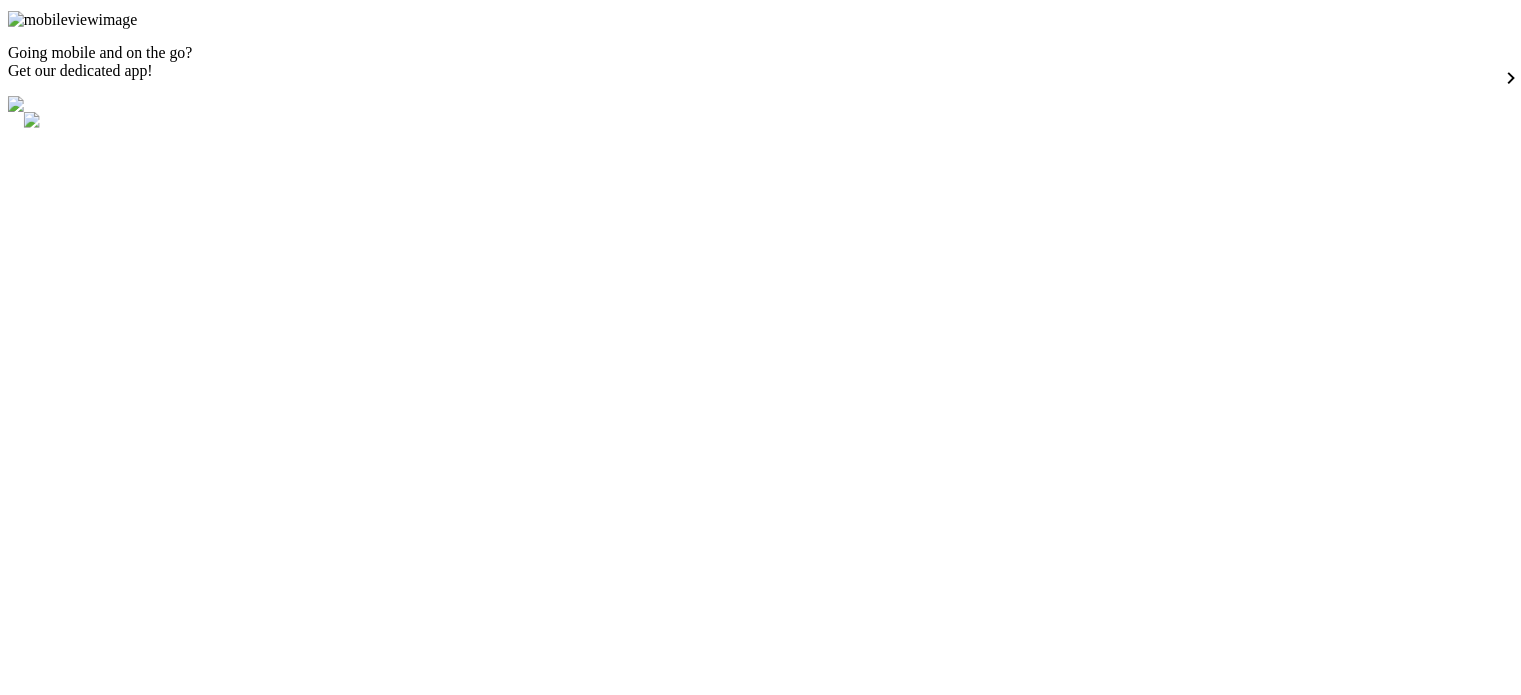 scroll, scrollTop: 0, scrollLeft: 0, axis: both 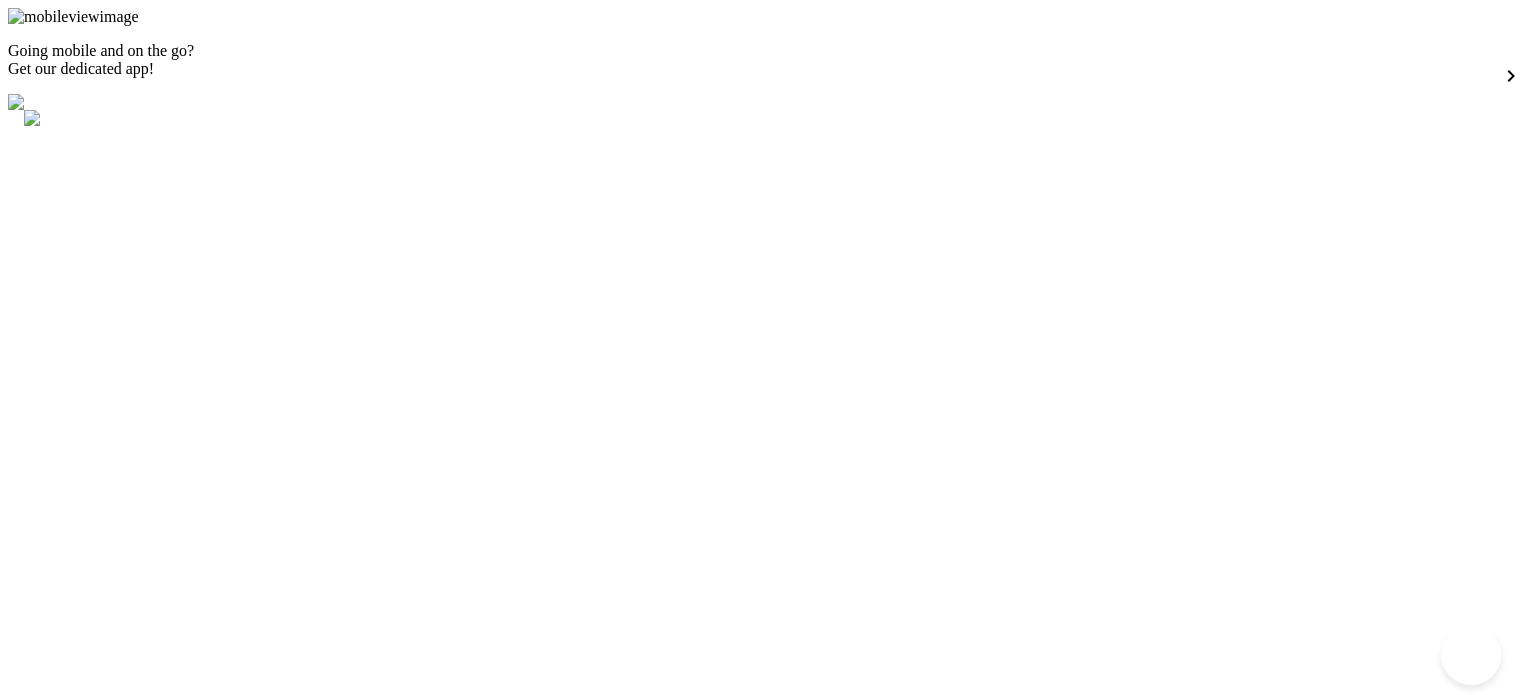 click at bounding box center [760, 3879] 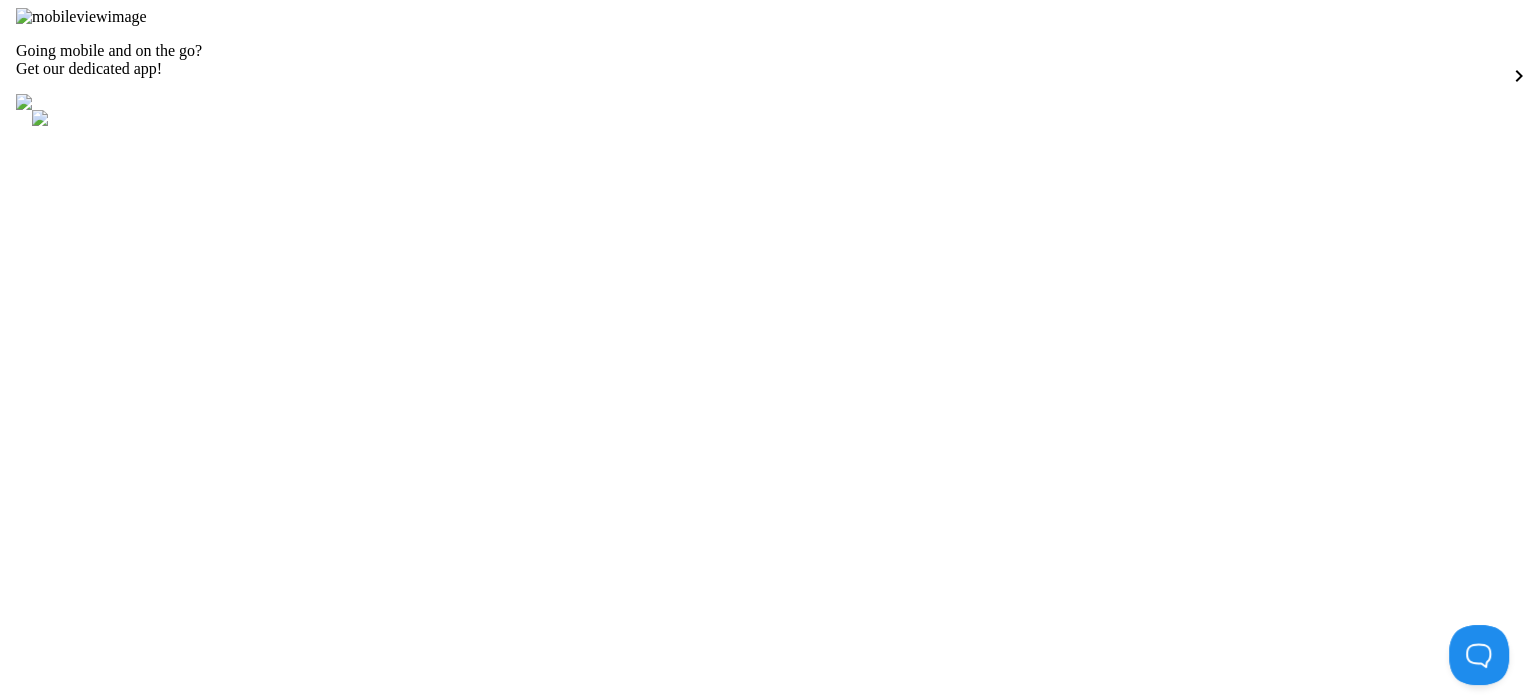 scroll, scrollTop: 0, scrollLeft: 0, axis: both 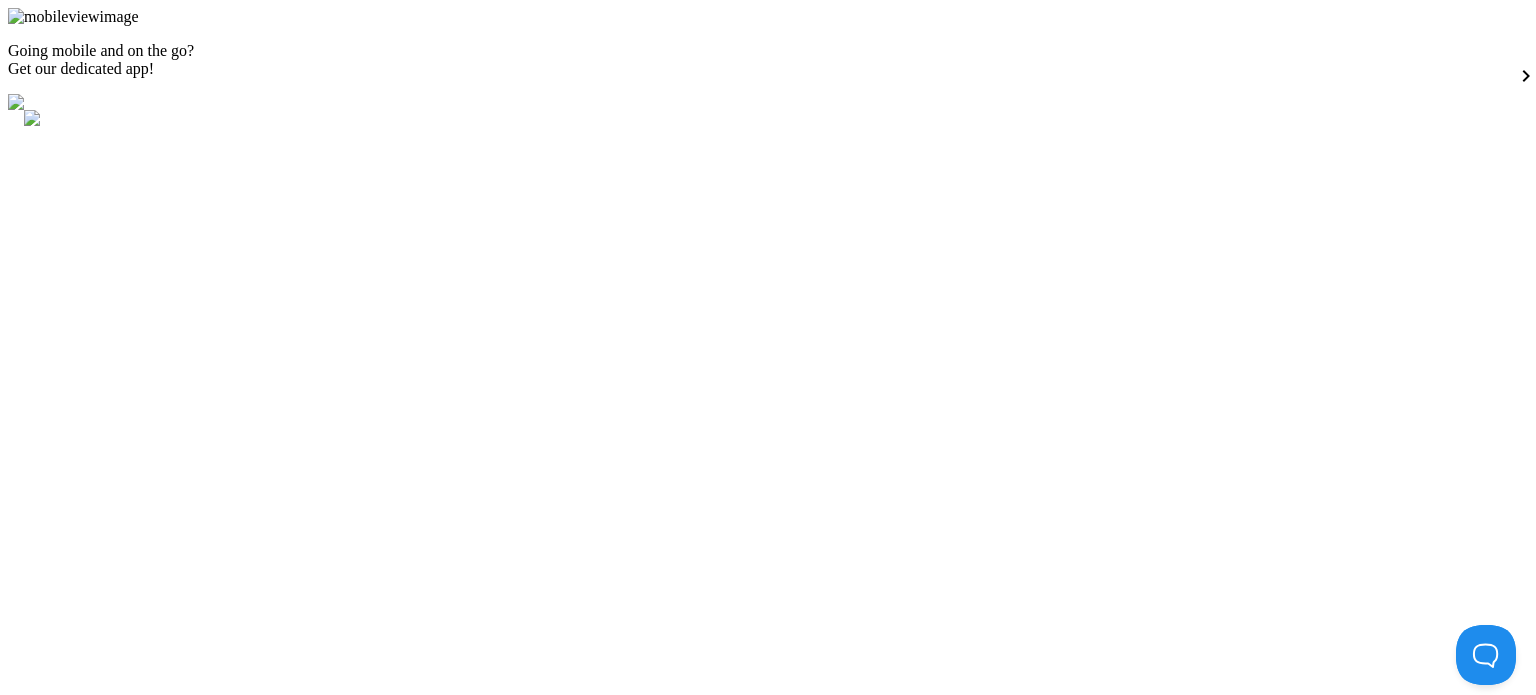 type on "reshma" 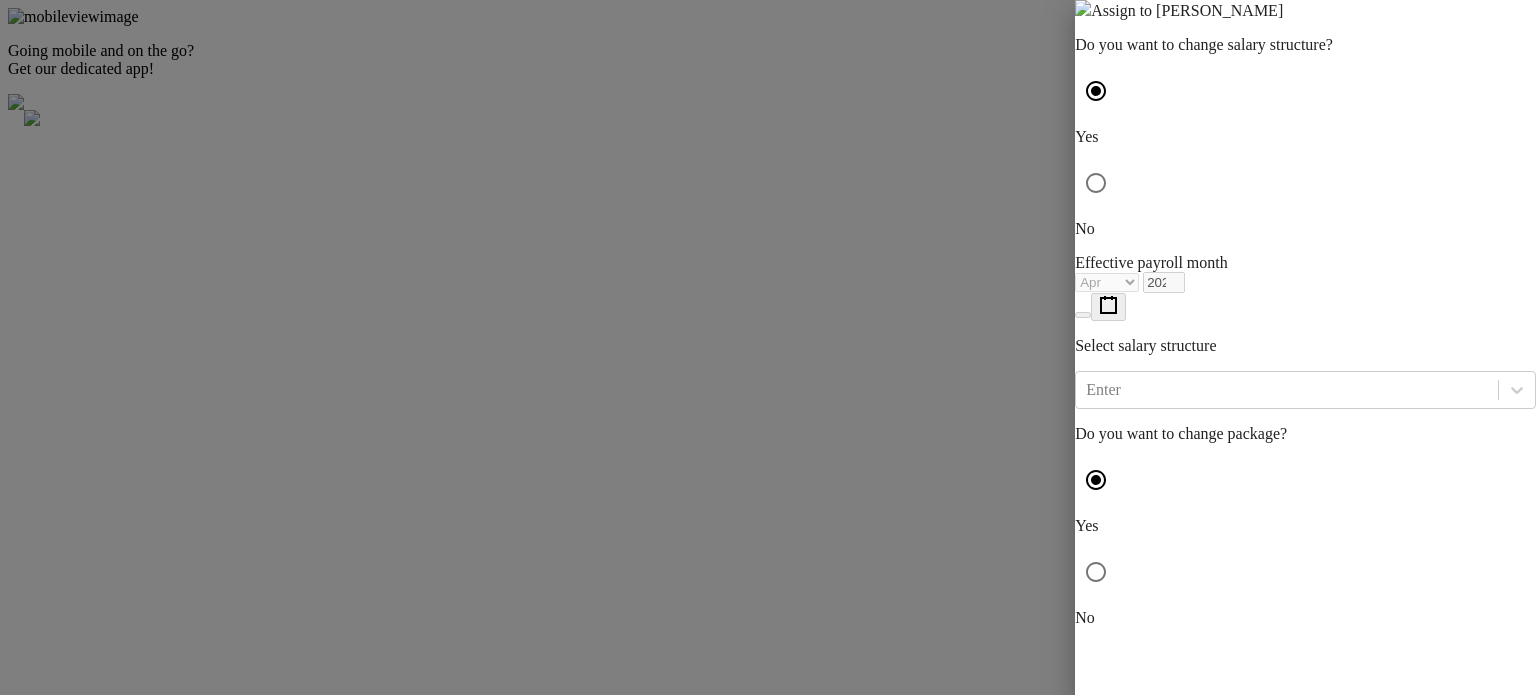 click on "2025-04 Jan Feb Mar Apr May Jun Jul Aug Sept Oct Nov Dec   2025" at bounding box center (1305, 282) 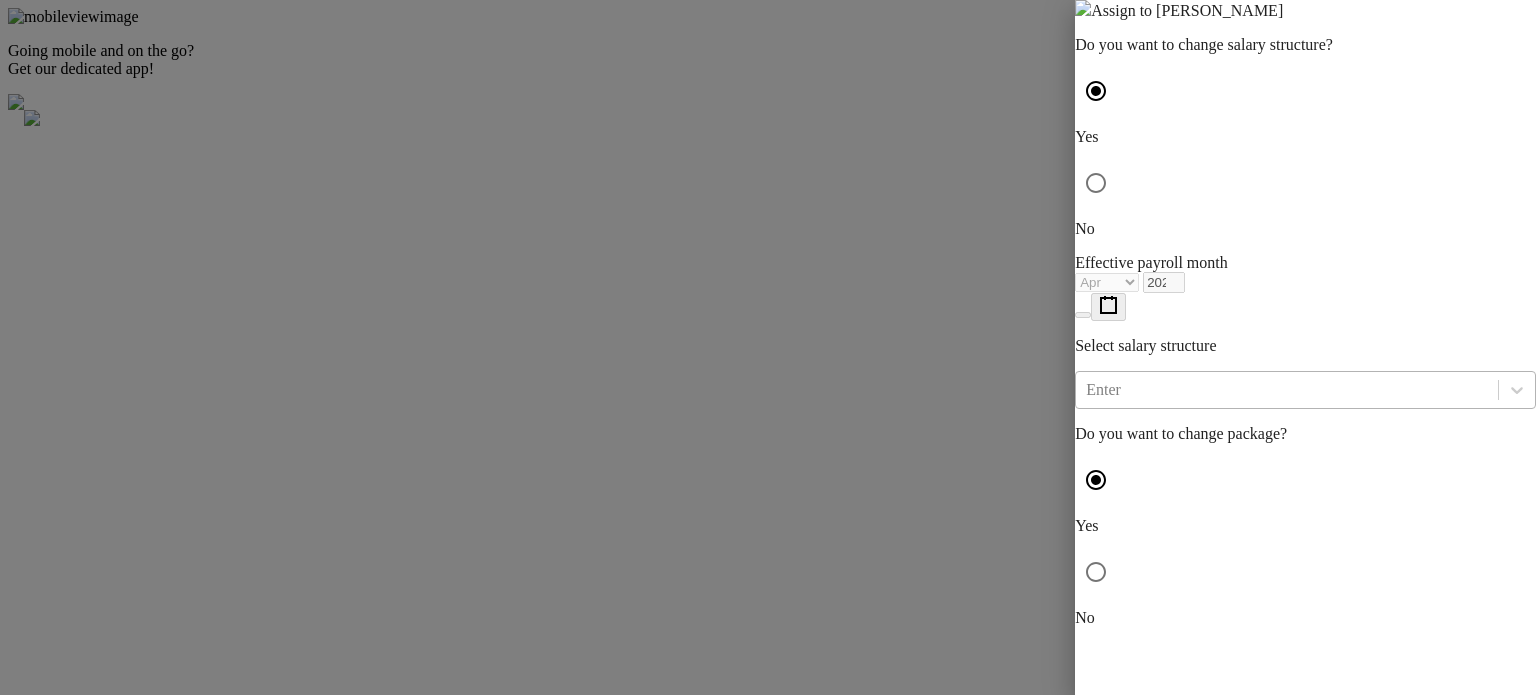 click on "Enter" at bounding box center [1287, 390] 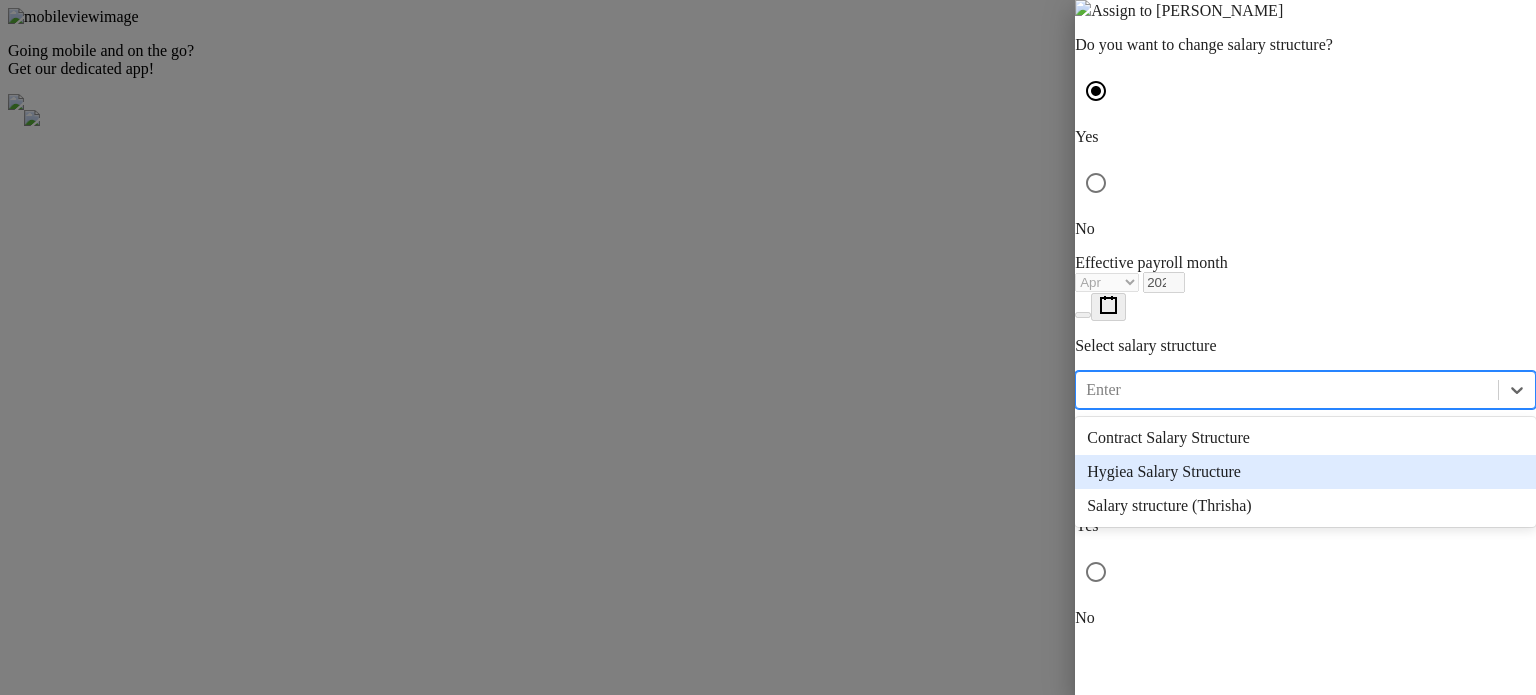 click on "Hygiea Salary Structure" at bounding box center (1305, 472) 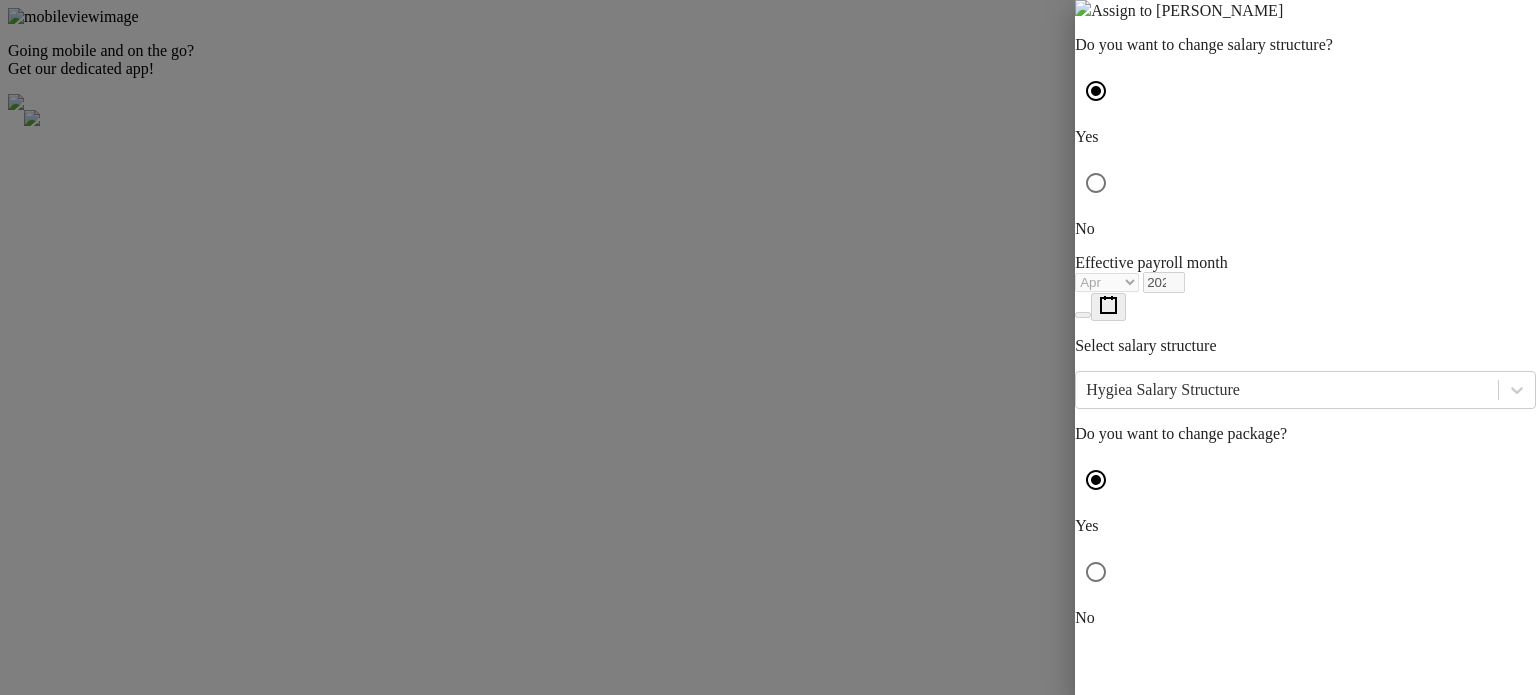 click at bounding box center (1174, 801) 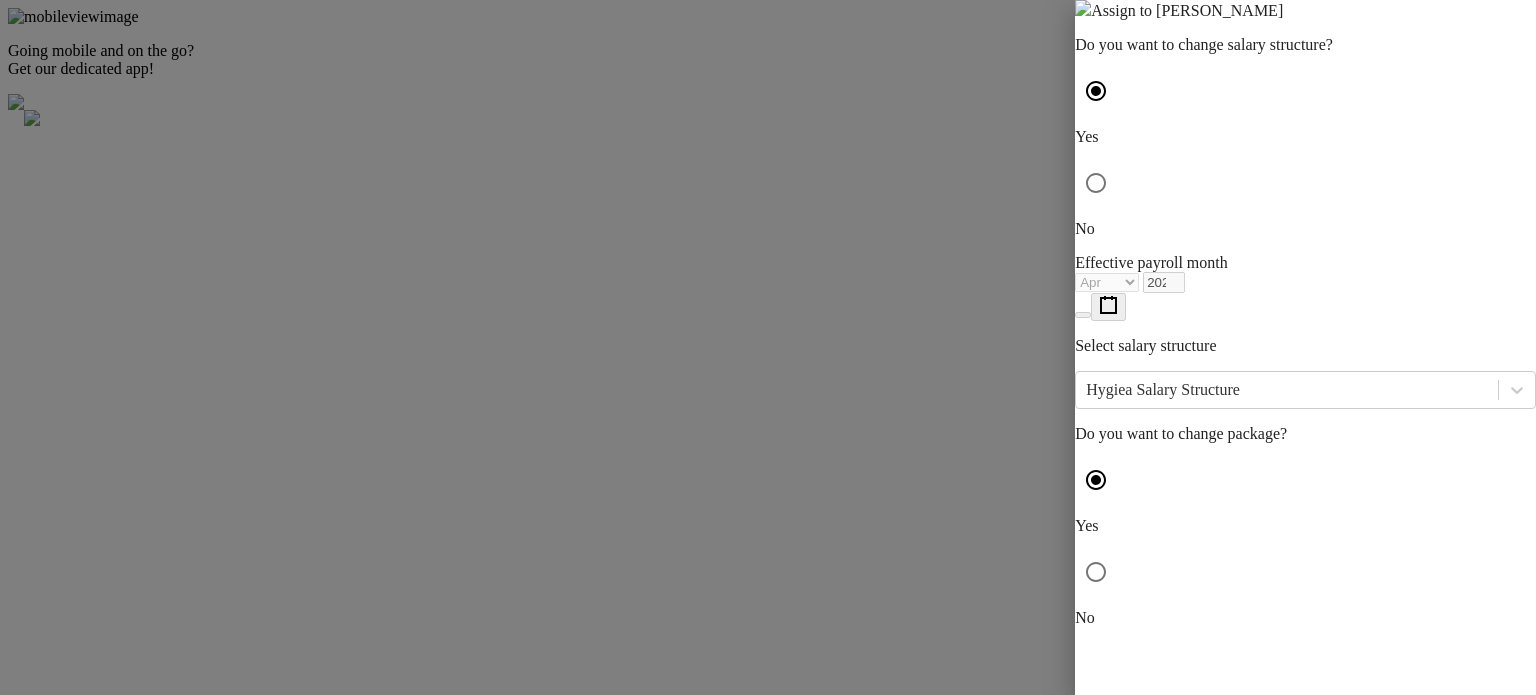 type on "480000" 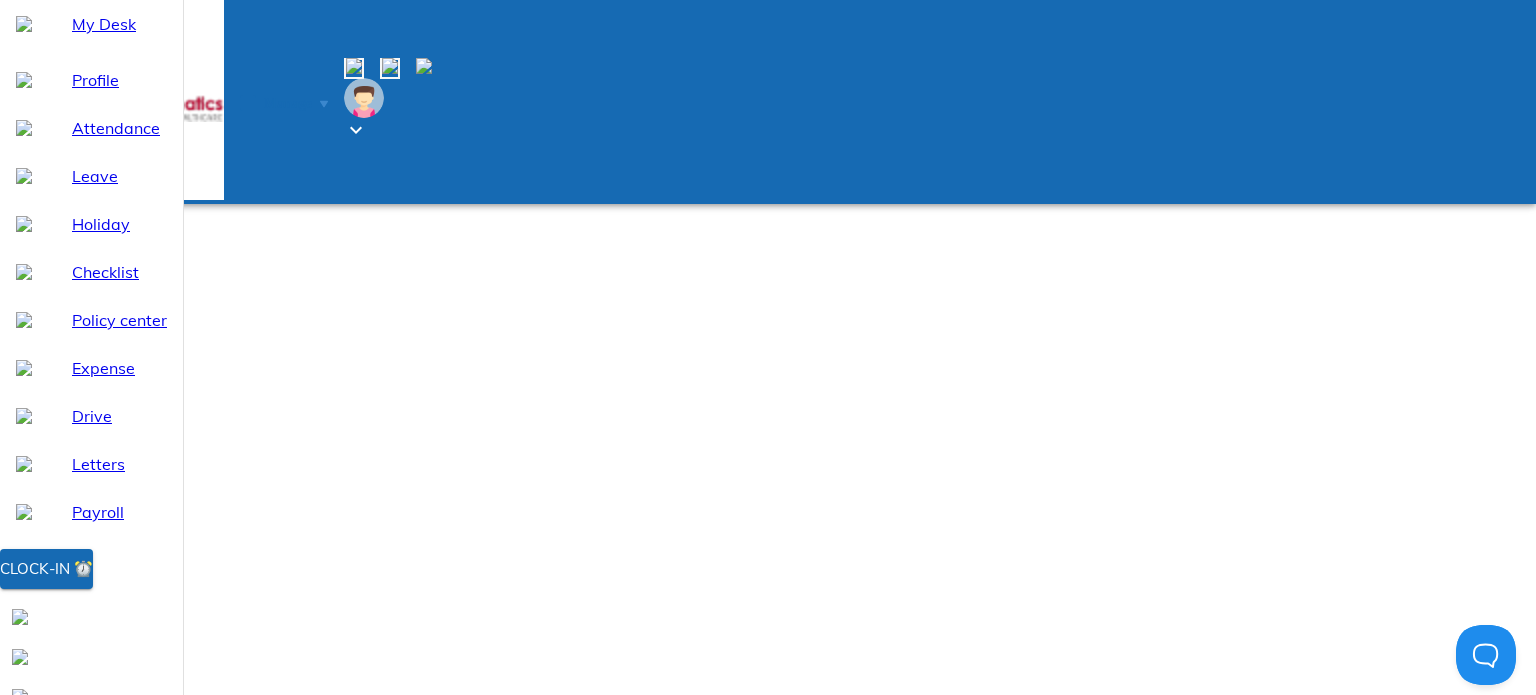 scroll, scrollTop: 0, scrollLeft: 0, axis: both 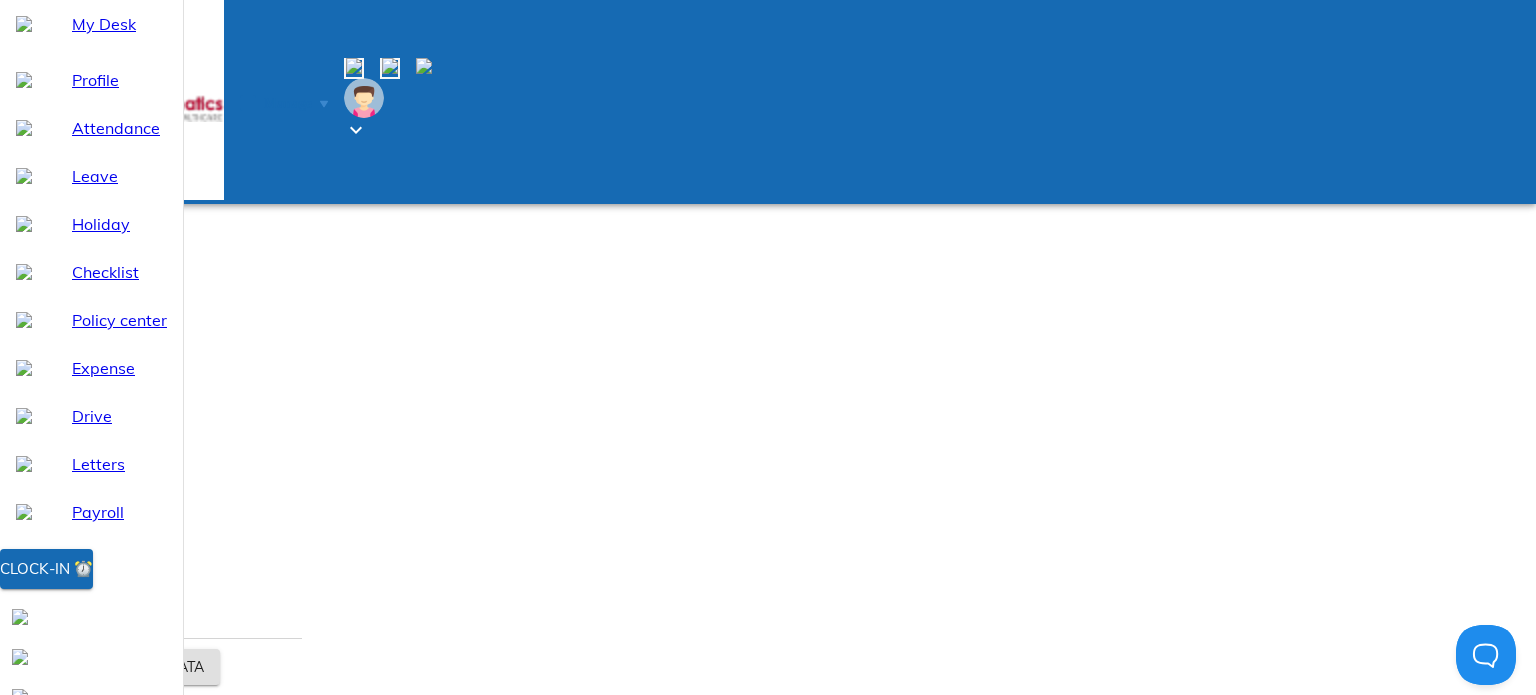 click on "6-2025" at bounding box center [314, 861] 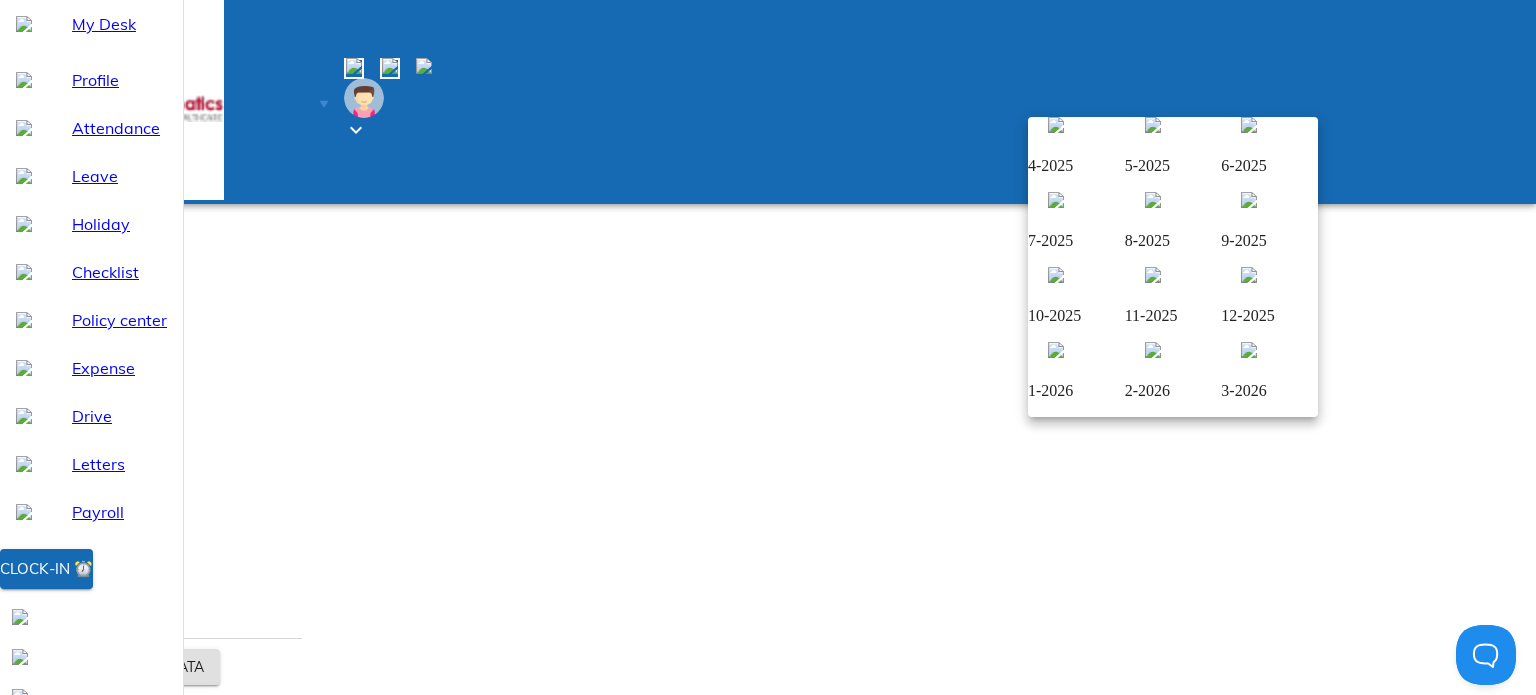 click at bounding box center [1056, 125] 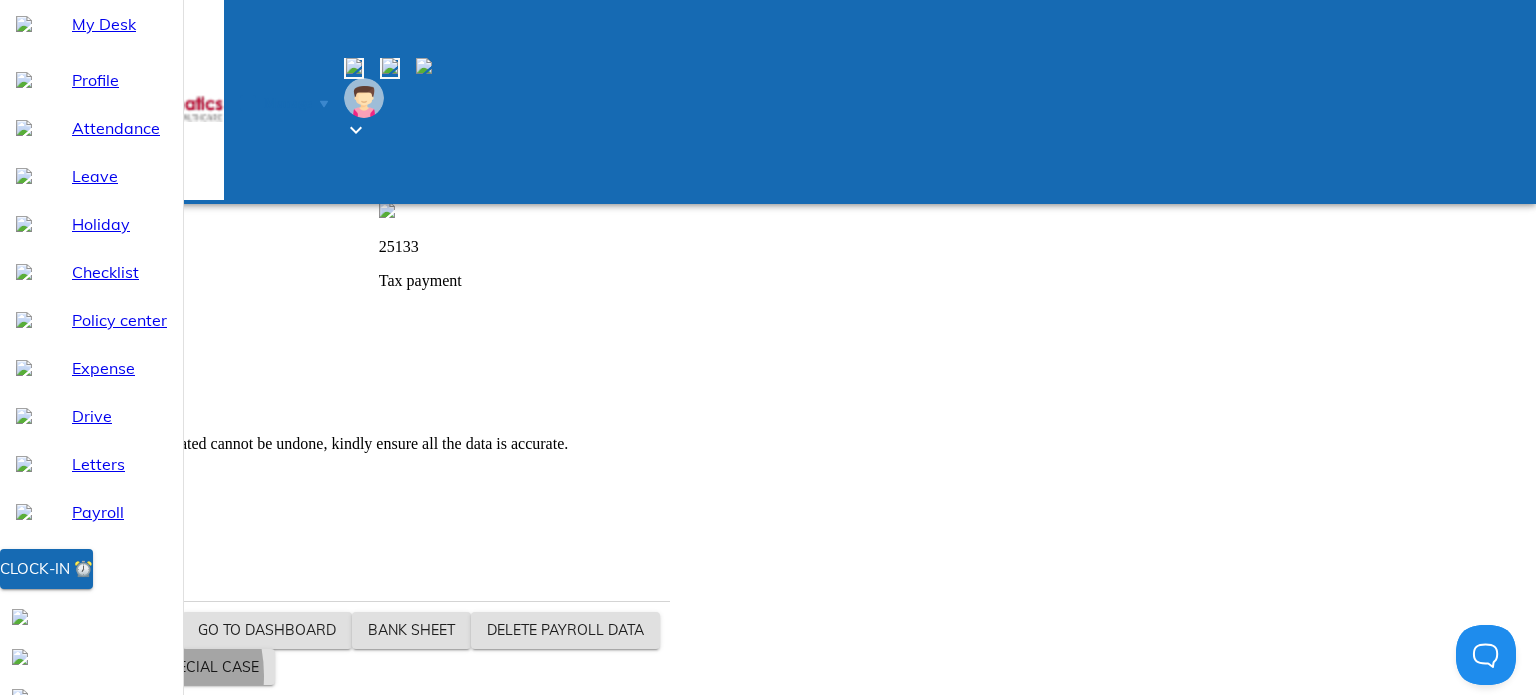 click on "Run payroll for special case" at bounding box center [142, 667] 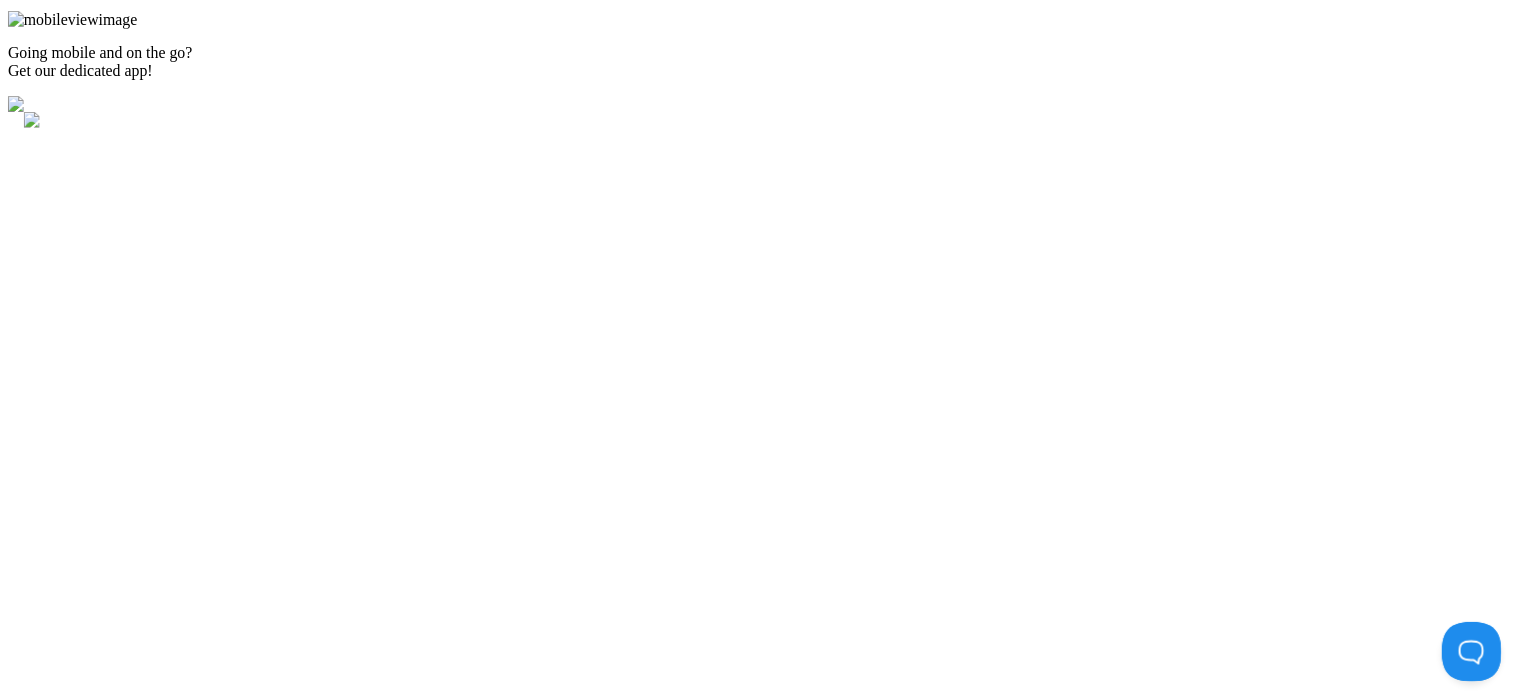 scroll, scrollTop: 0, scrollLeft: 0, axis: both 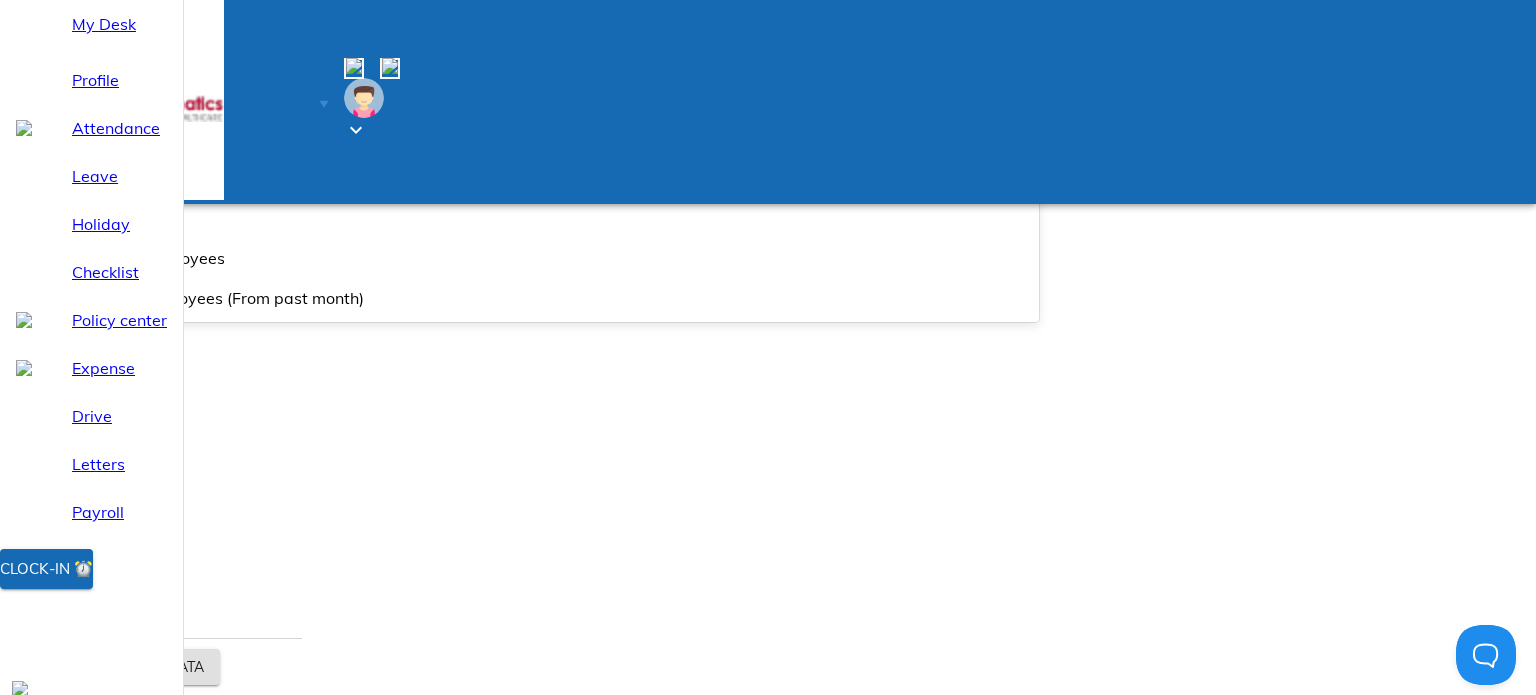 click 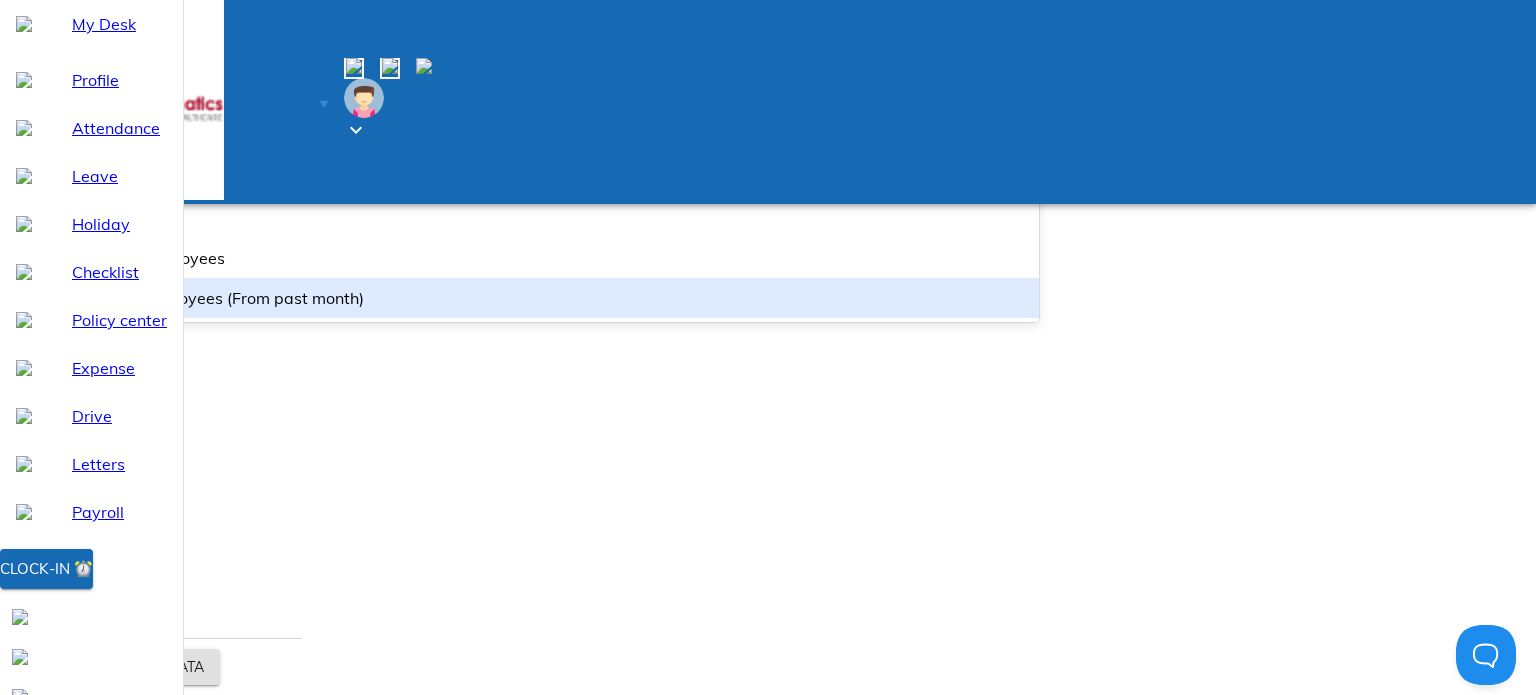 click on "Deleted payslip employees (From past month)" at bounding box center [523, 298] 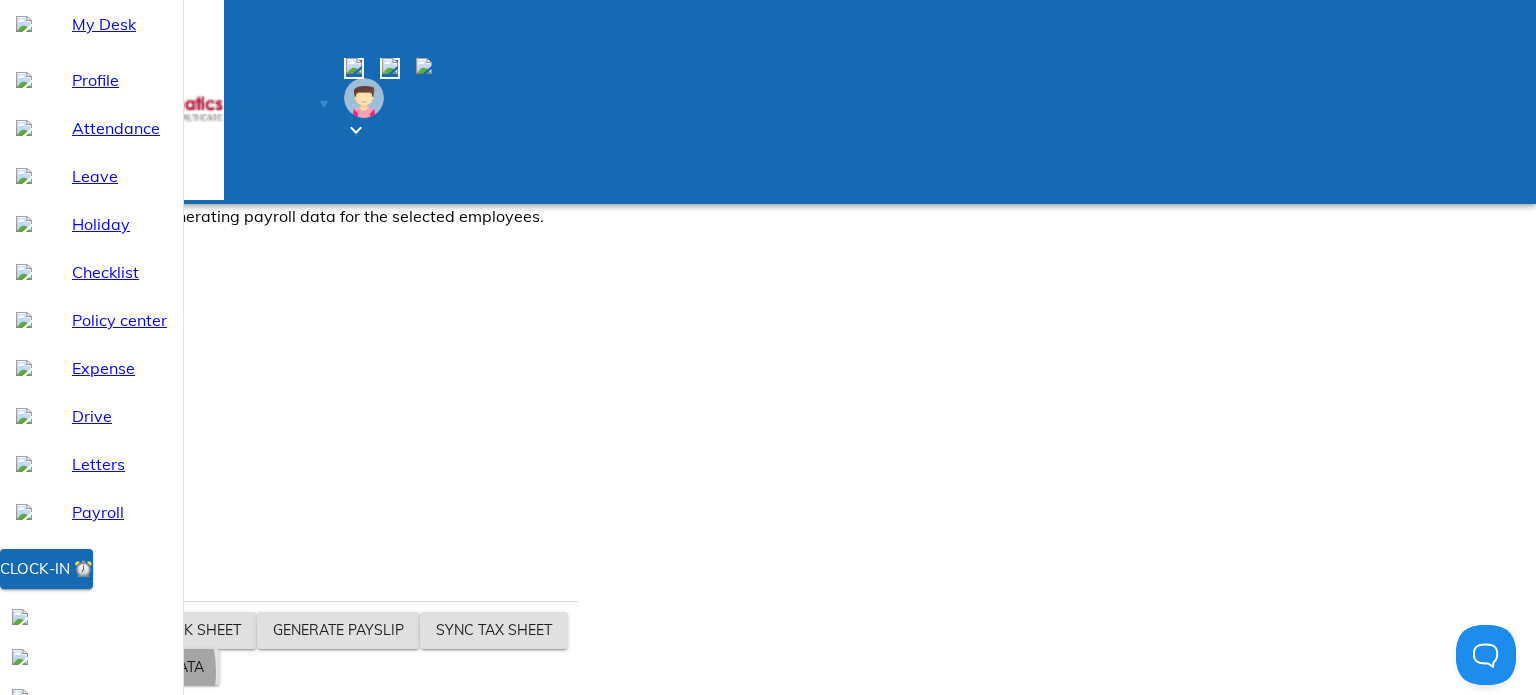click on "Generate payroll data" at bounding box center [115, 667] 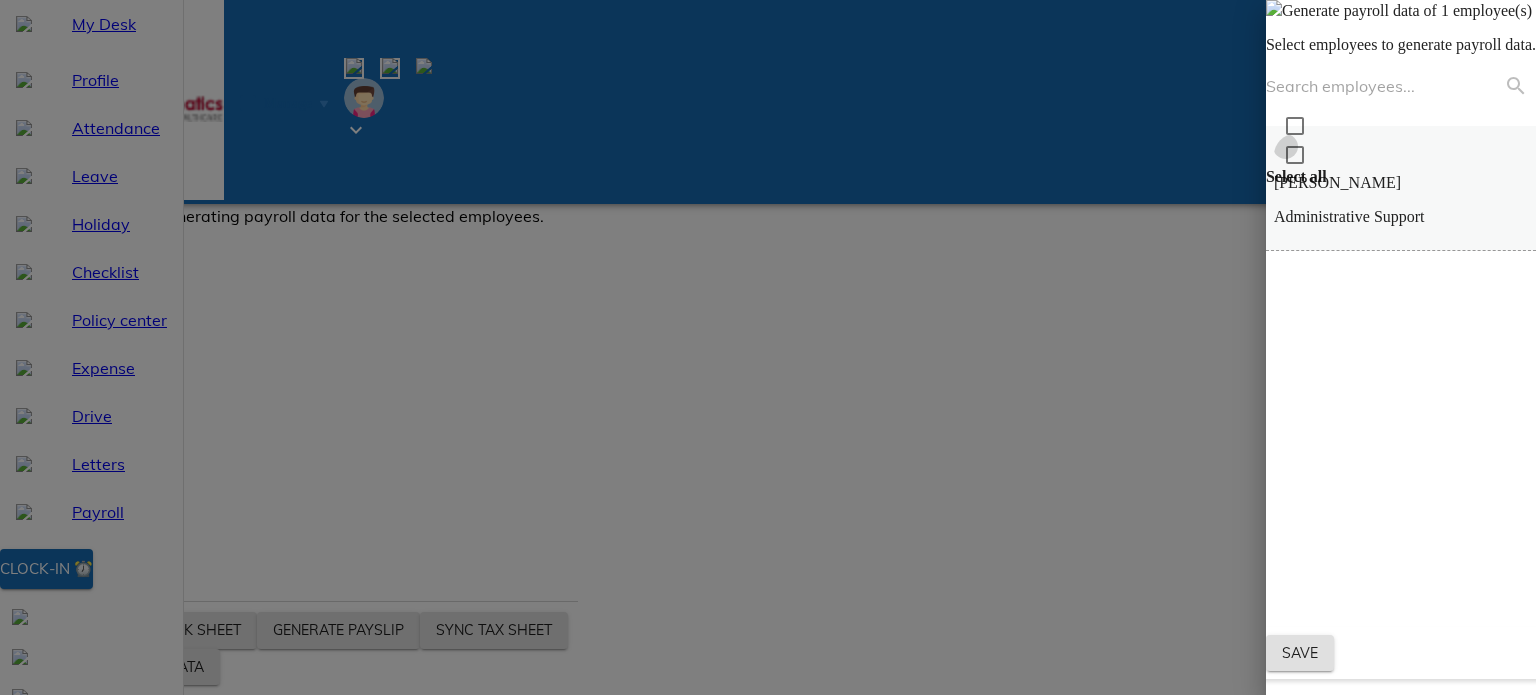 click at bounding box center [1295, 155] 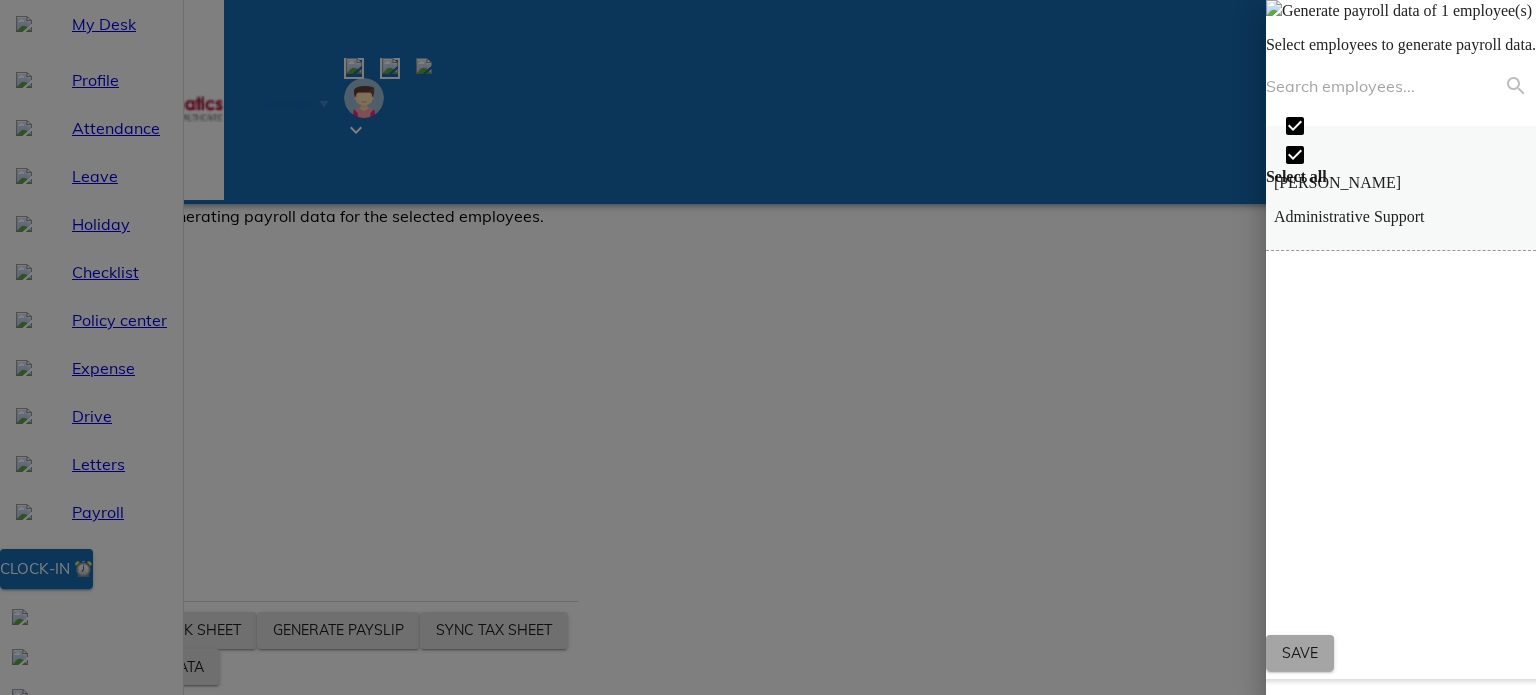 click on "Save" at bounding box center [1300, 653] 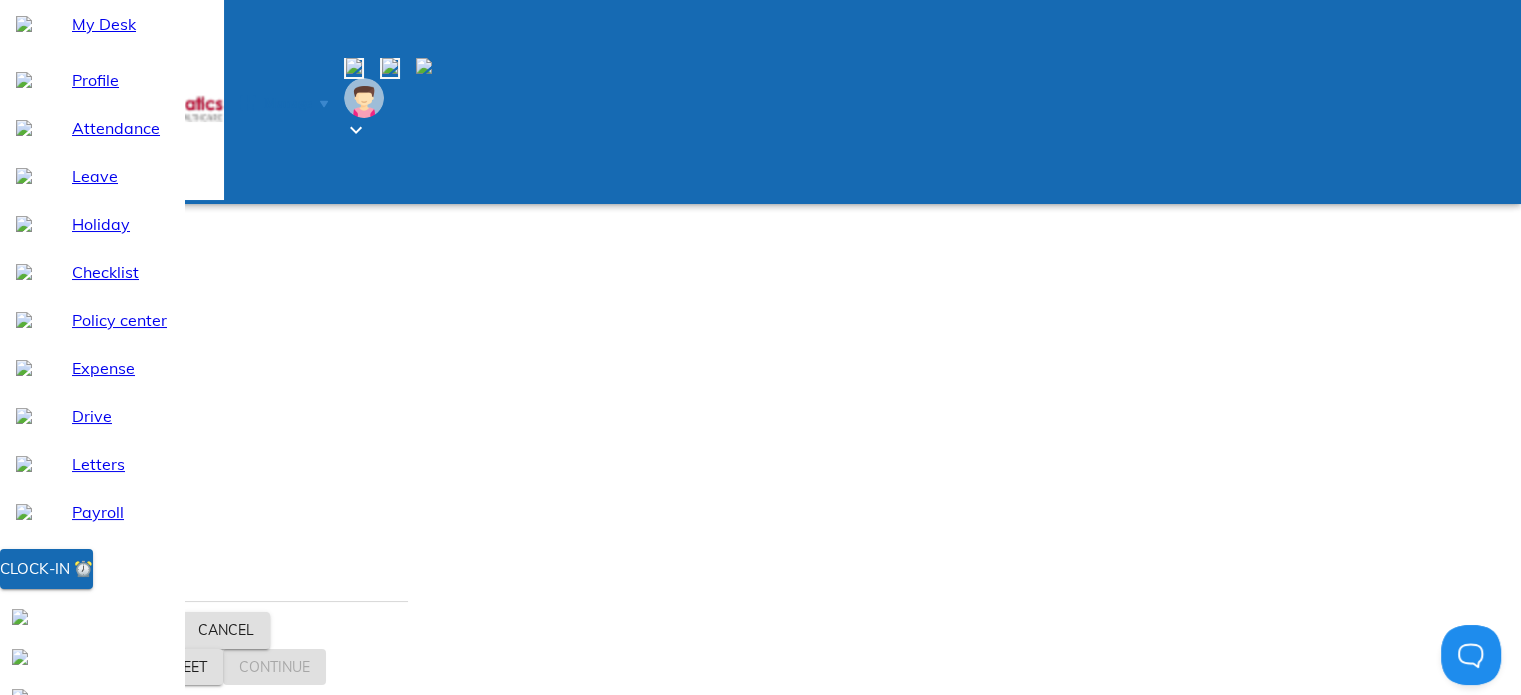 click at bounding box center (29, 933) 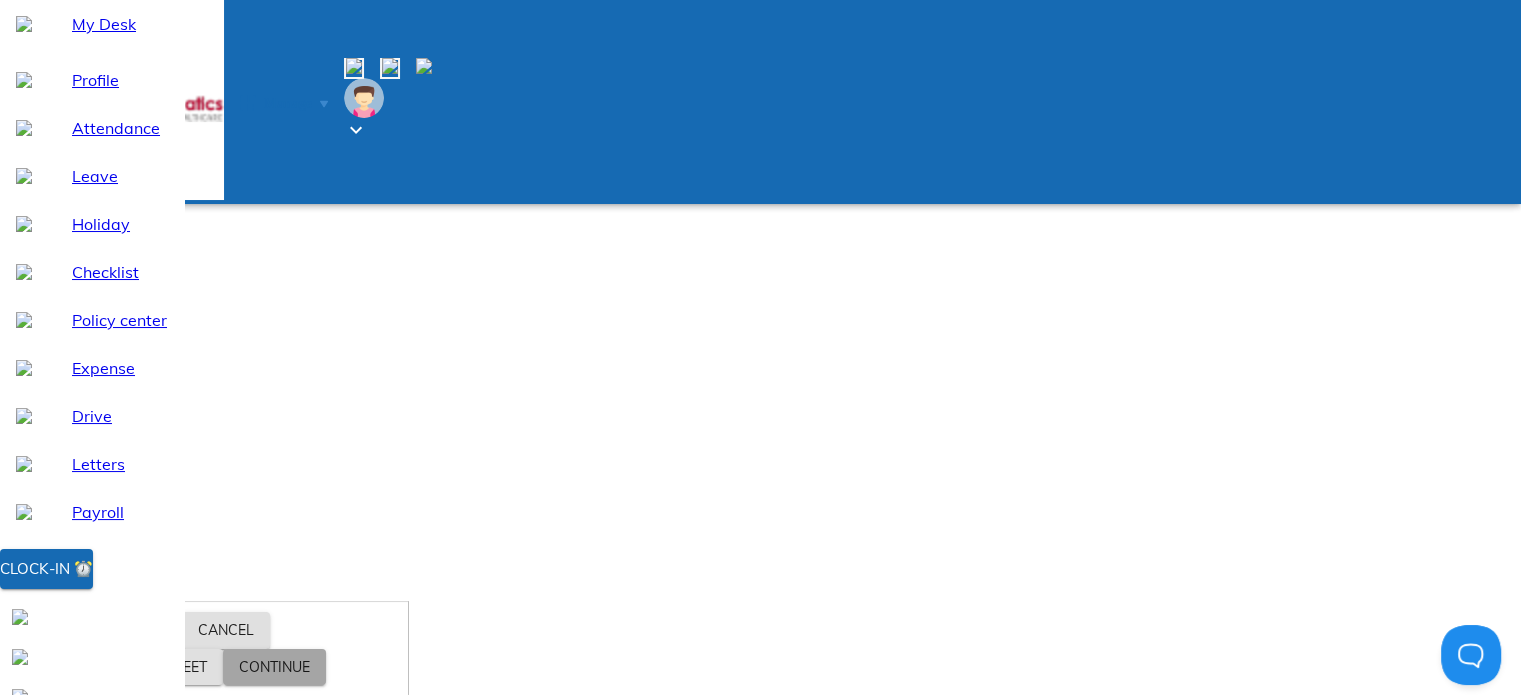 click on "Continue" at bounding box center (274, 667) 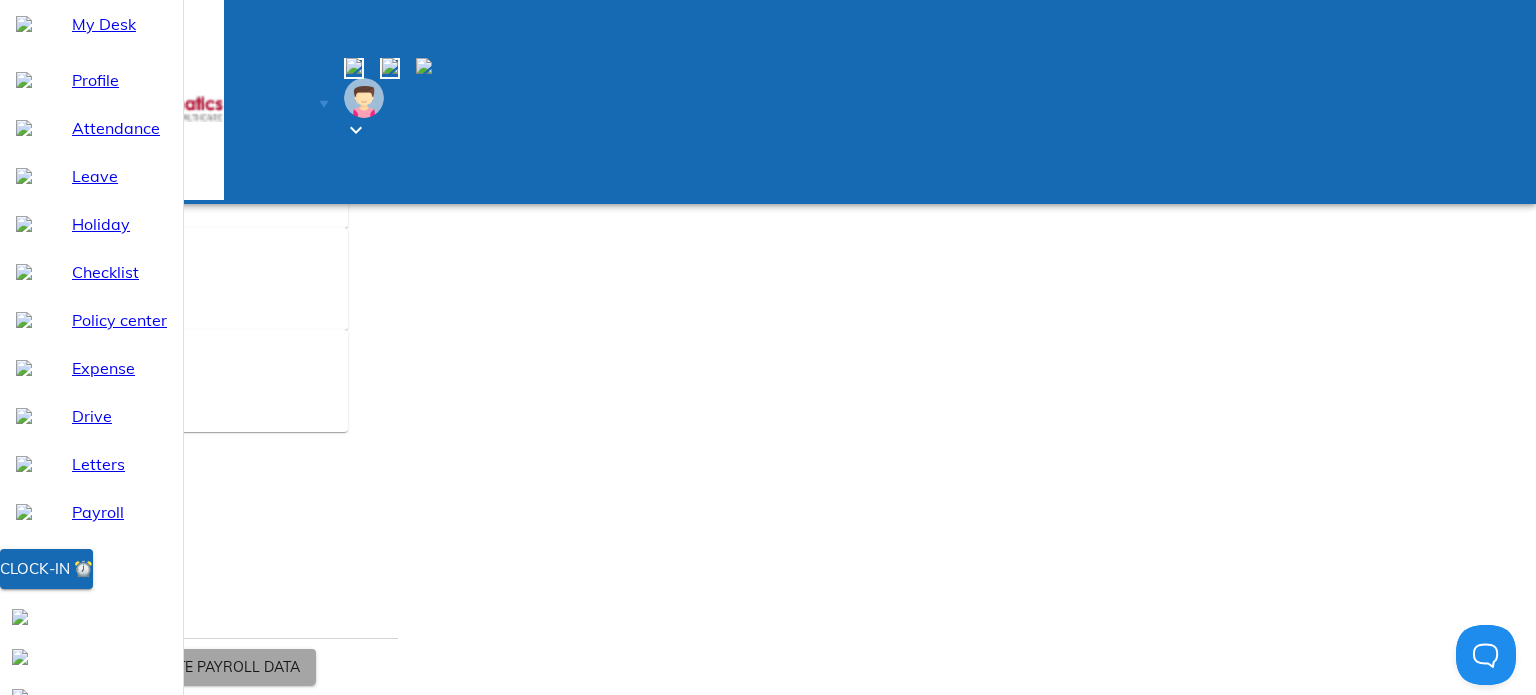 click on "Generate payroll data" at bounding box center (211, 667) 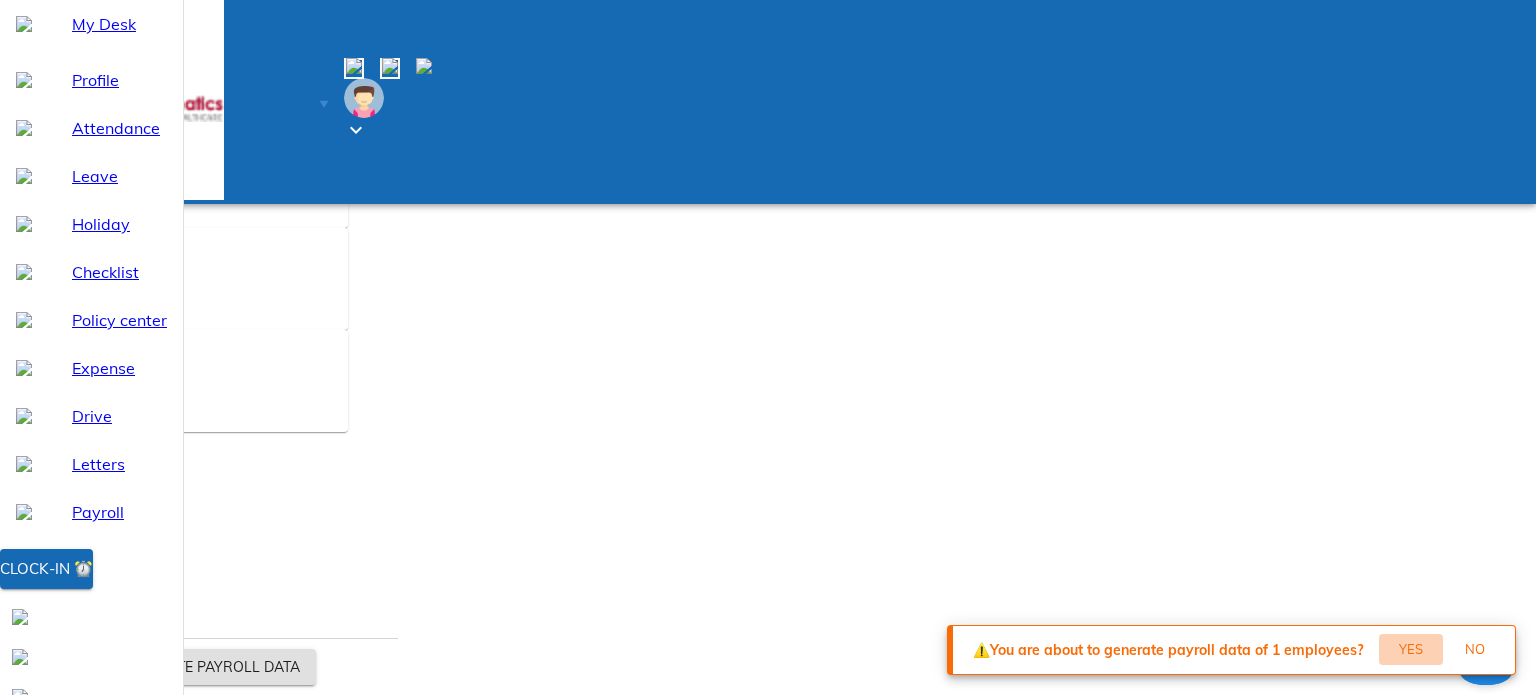 click on "Yes" at bounding box center (1411, 649) 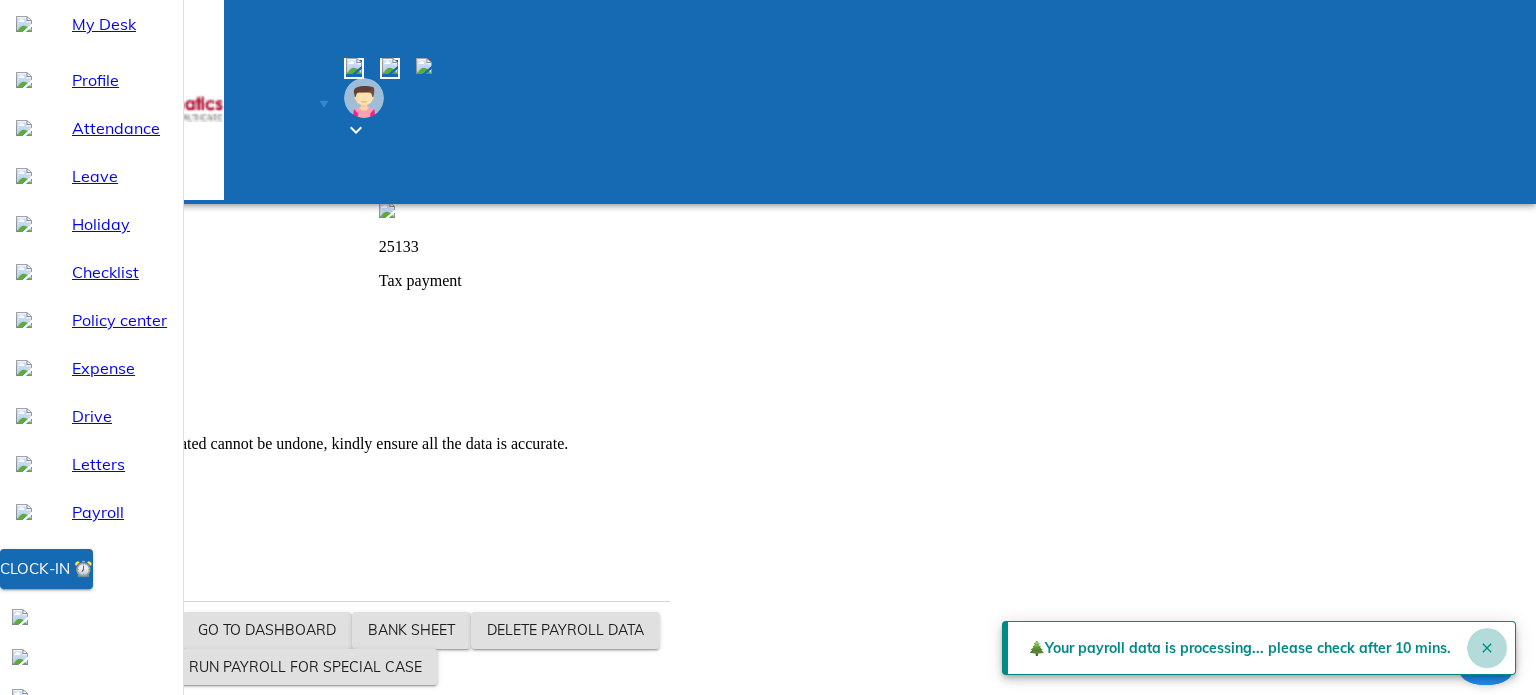 click 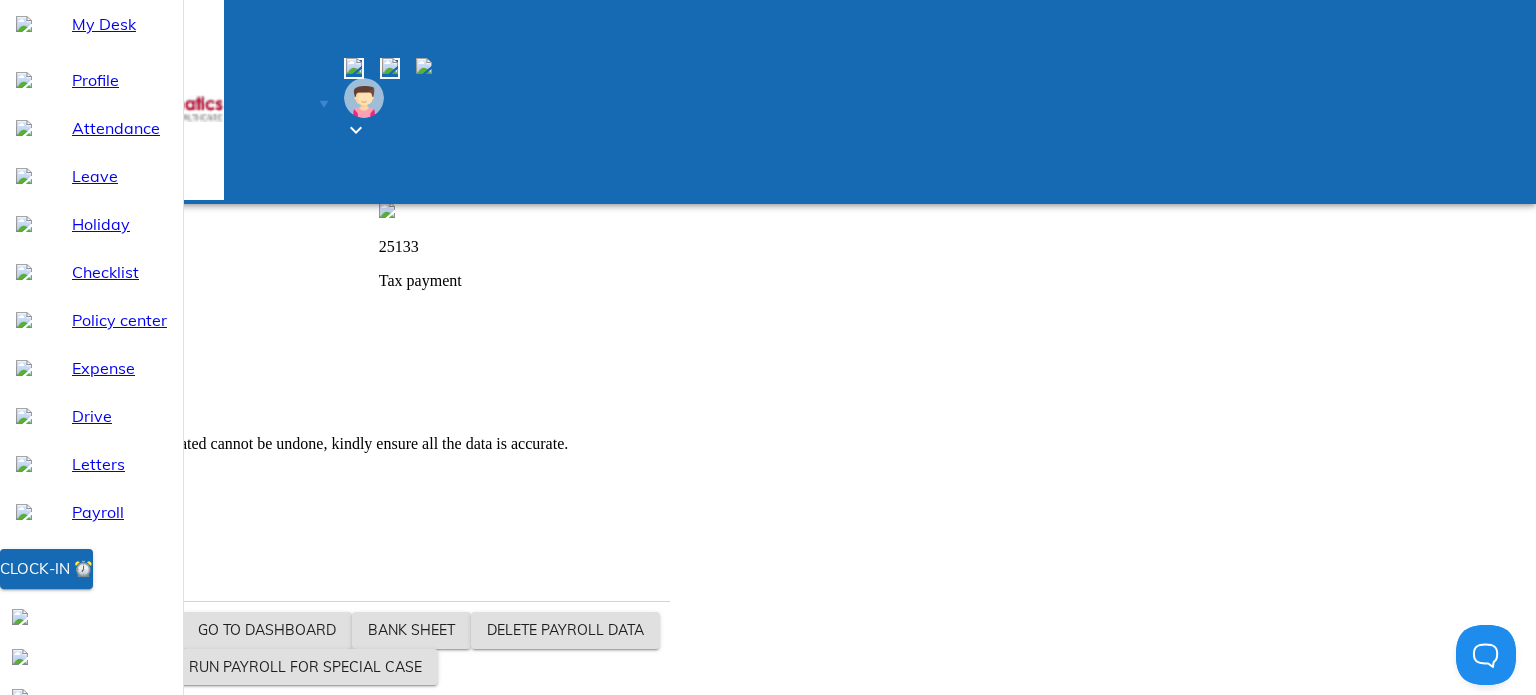drag, startPoint x: 1374, startPoint y: 664, endPoint x: 1472, endPoint y: 472, distance: 215.56438 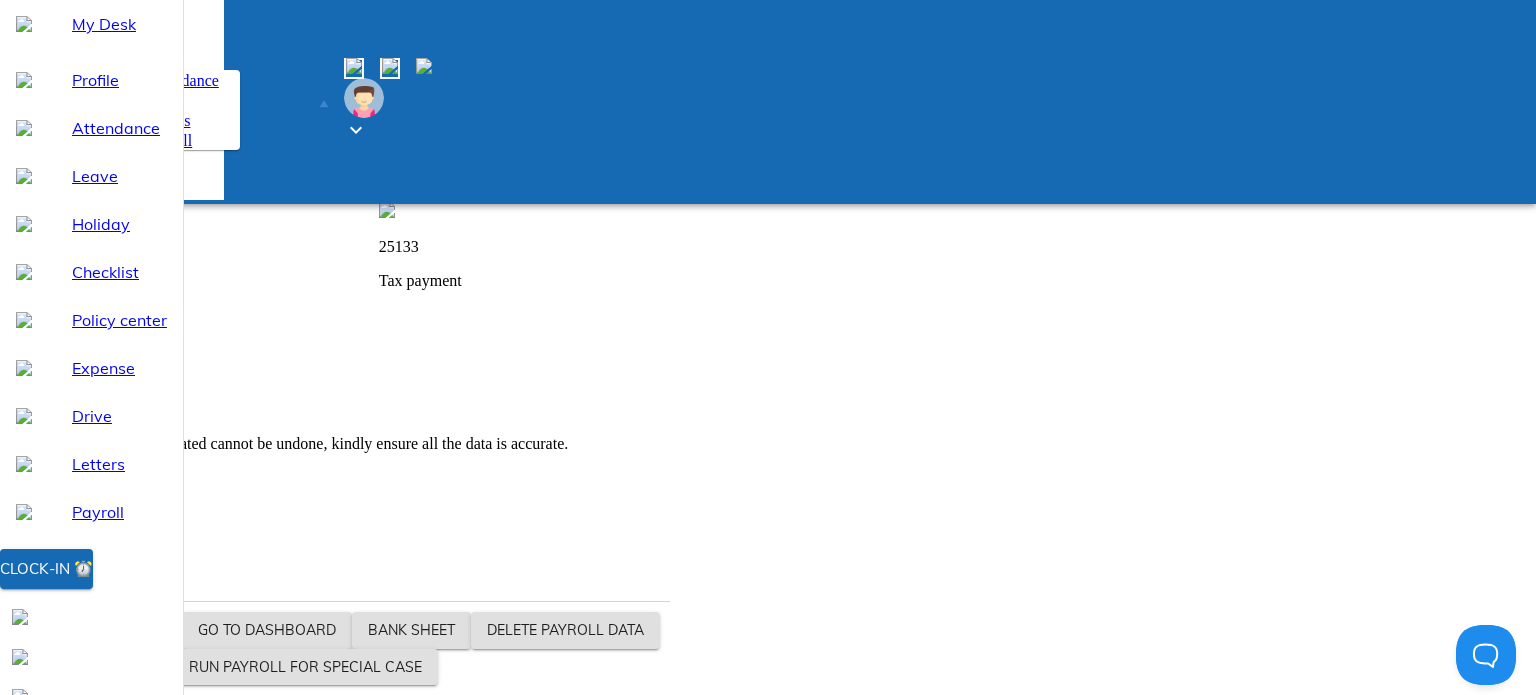 click at bounding box center [138, 140] 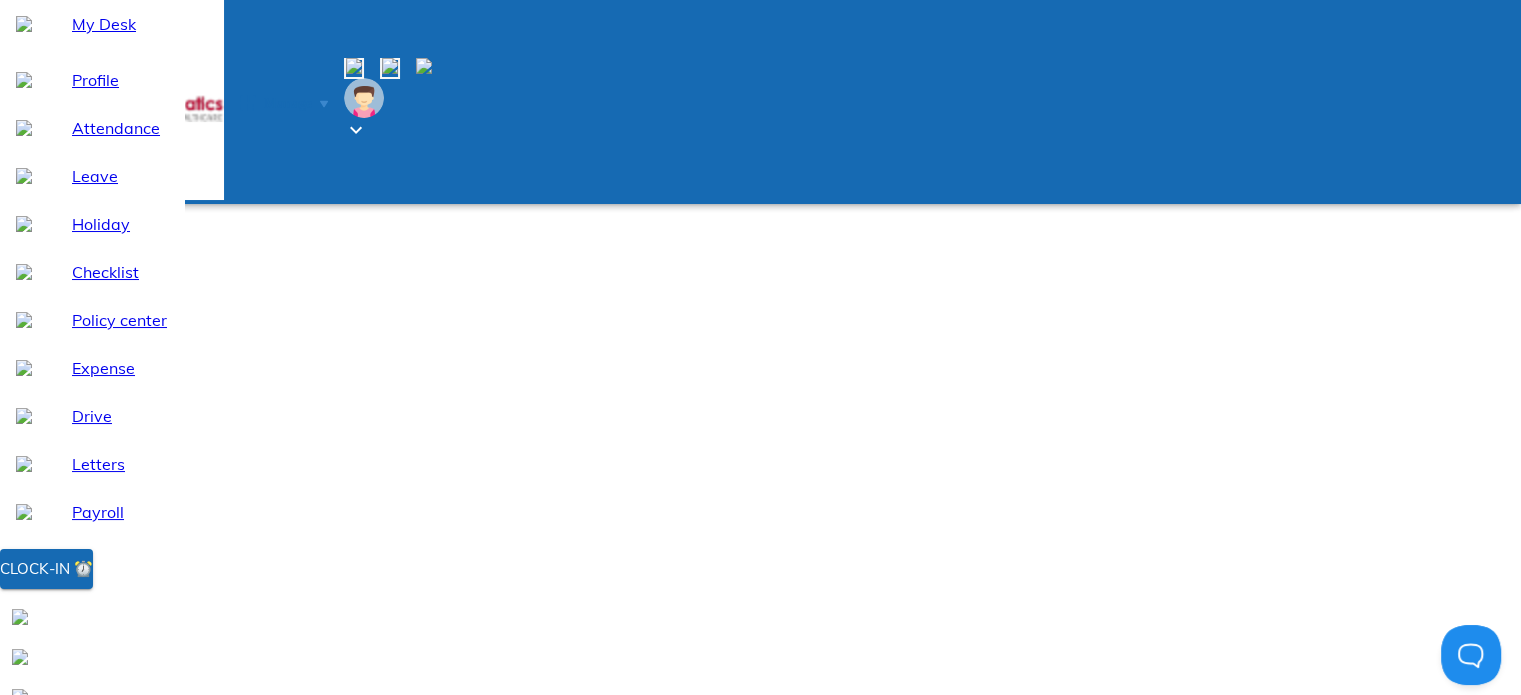 click 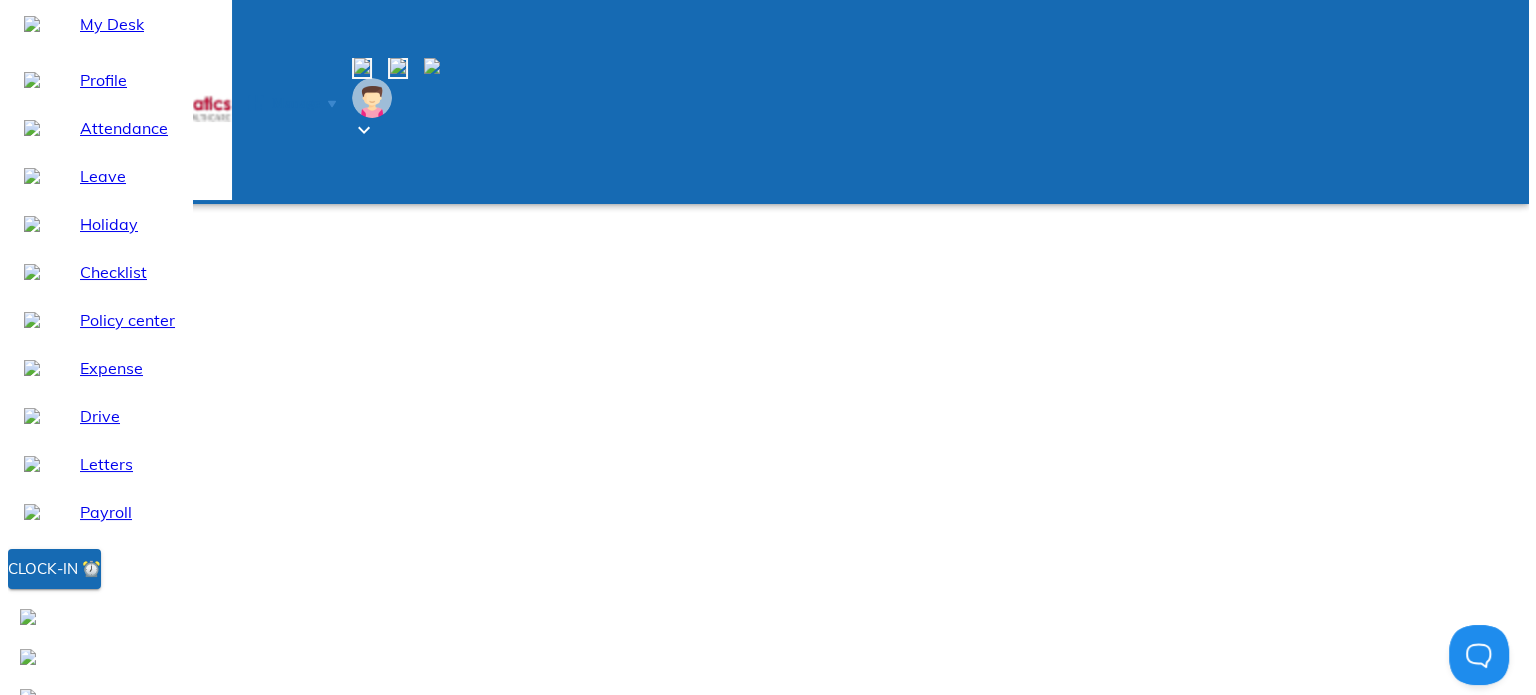 scroll, scrollTop: 787, scrollLeft: 0, axis: vertical 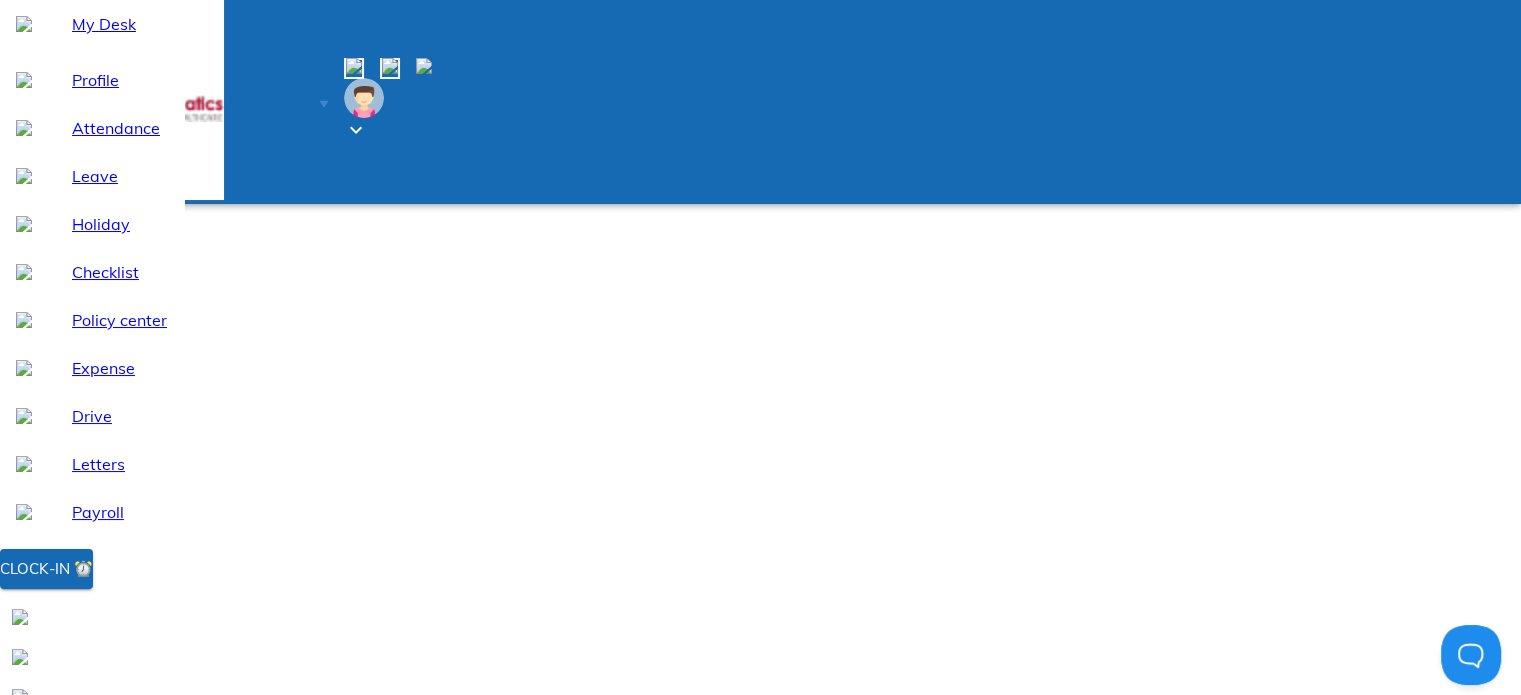 click on "Reshma Martis [HYG0026]" at bounding box center (760, 780) 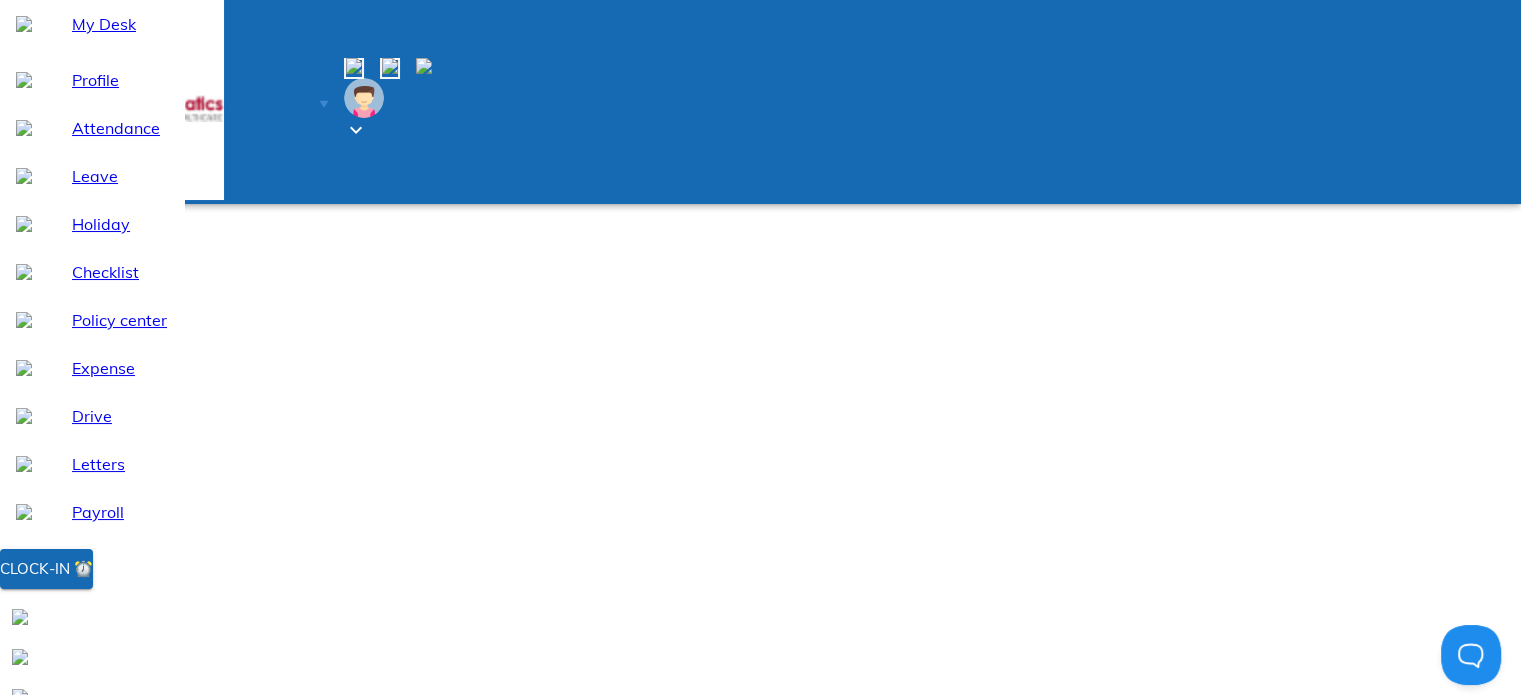 click at bounding box center [50, 1044] 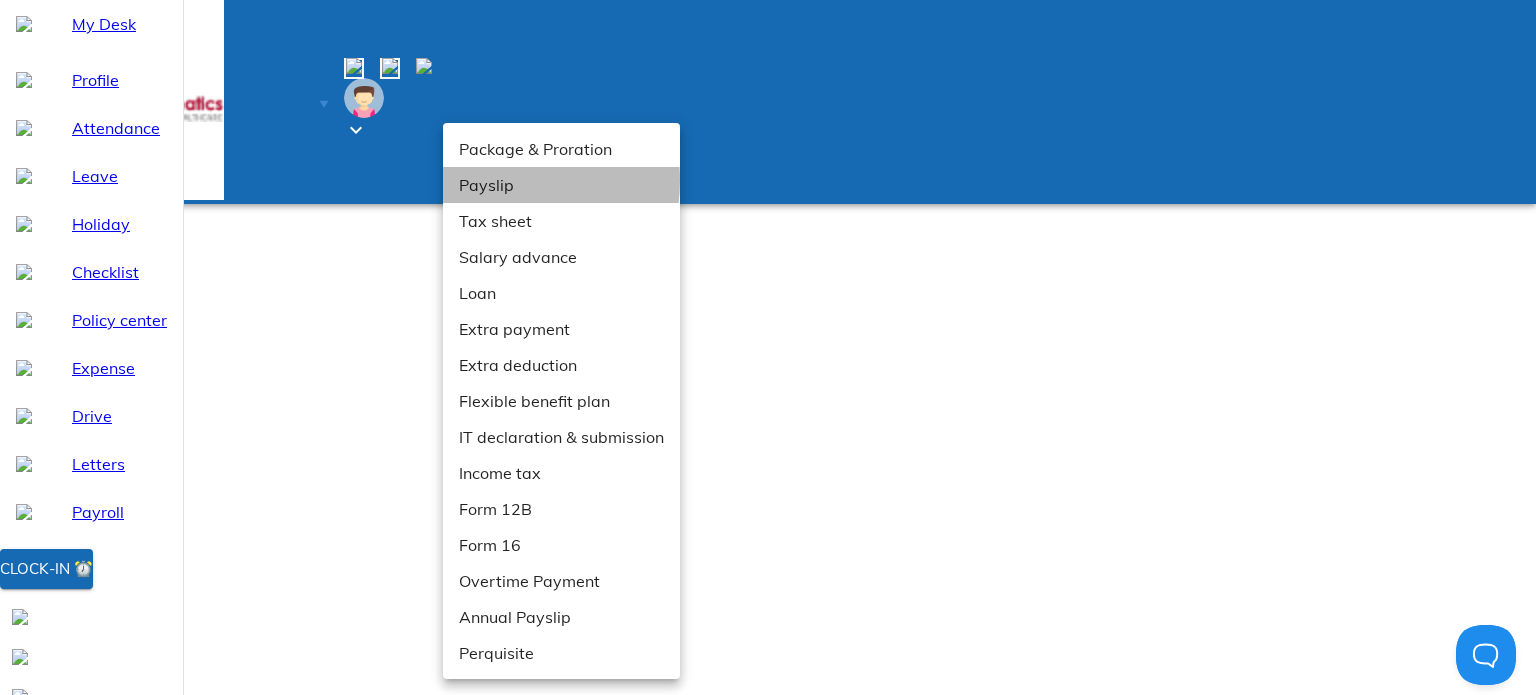 click on "Payslip" at bounding box center [561, 185] 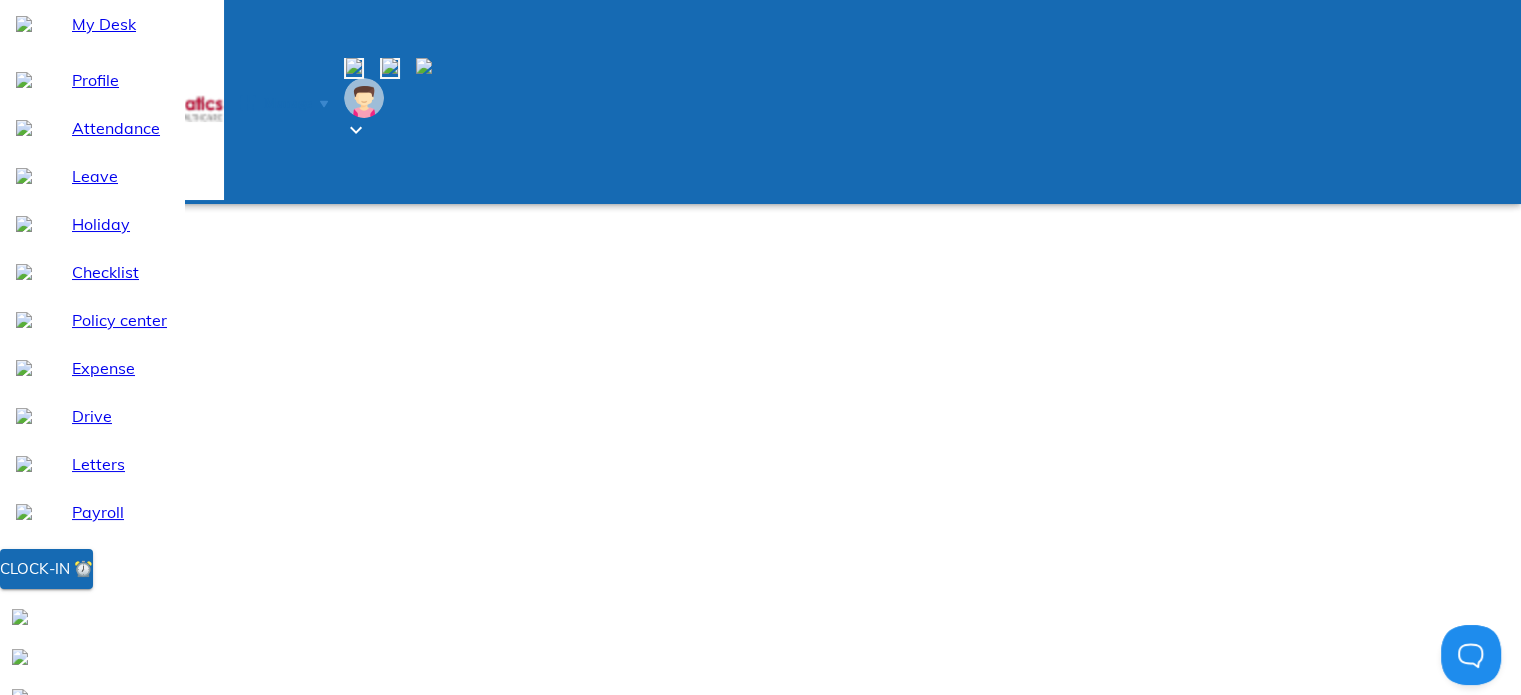 click on "Payroll dashboard" at bounding box center [321, 820] 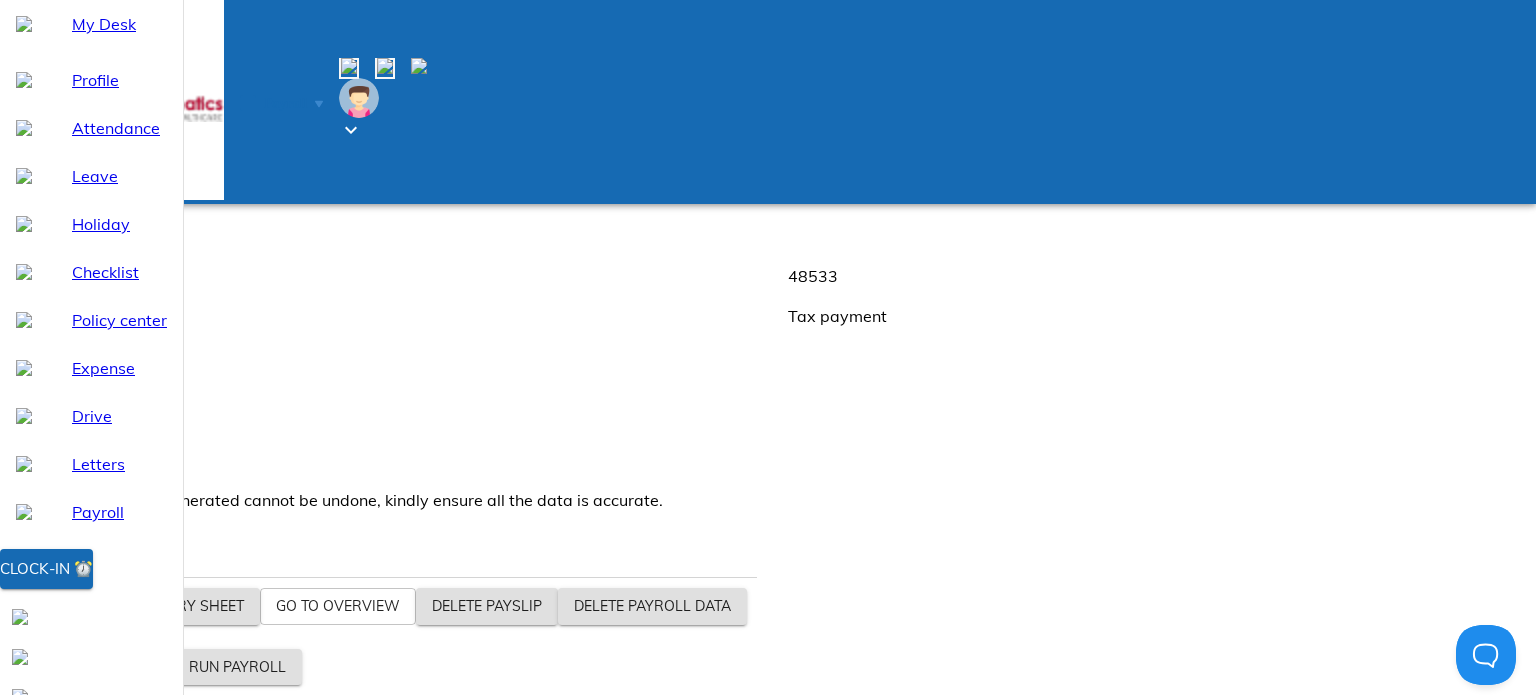 click on "6-2025" at bounding box center (1088, 912) 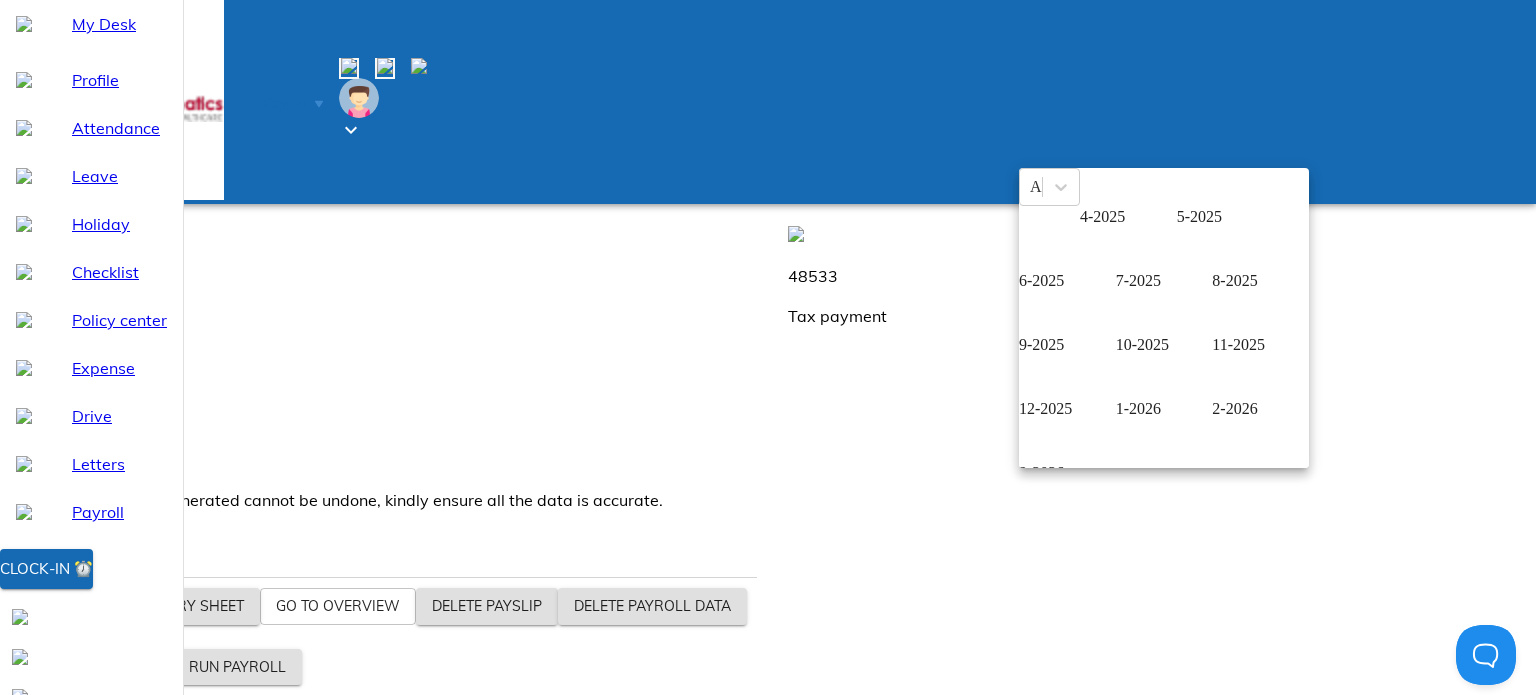 click on "4-2025" at bounding box center (1128, 217) 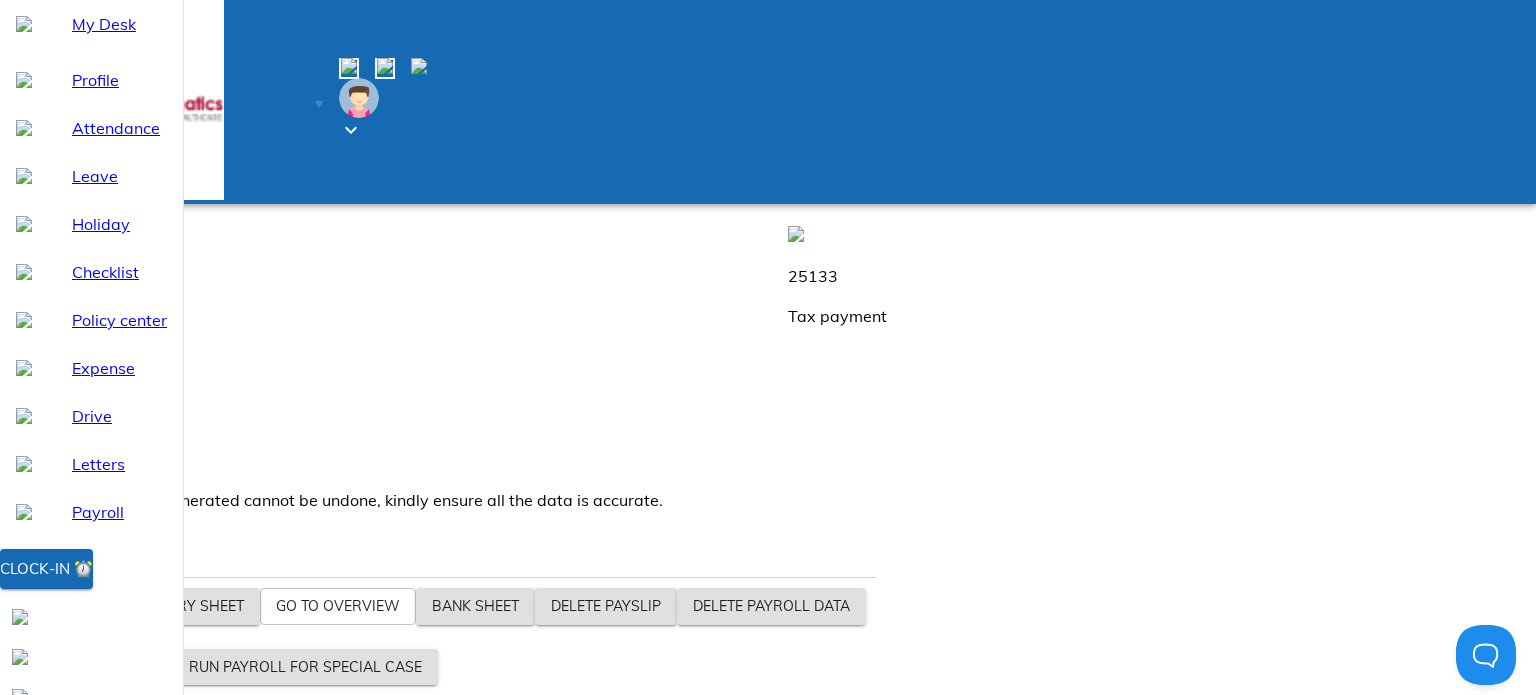 click on "Generate payslip" at bounding box center (91, 667) 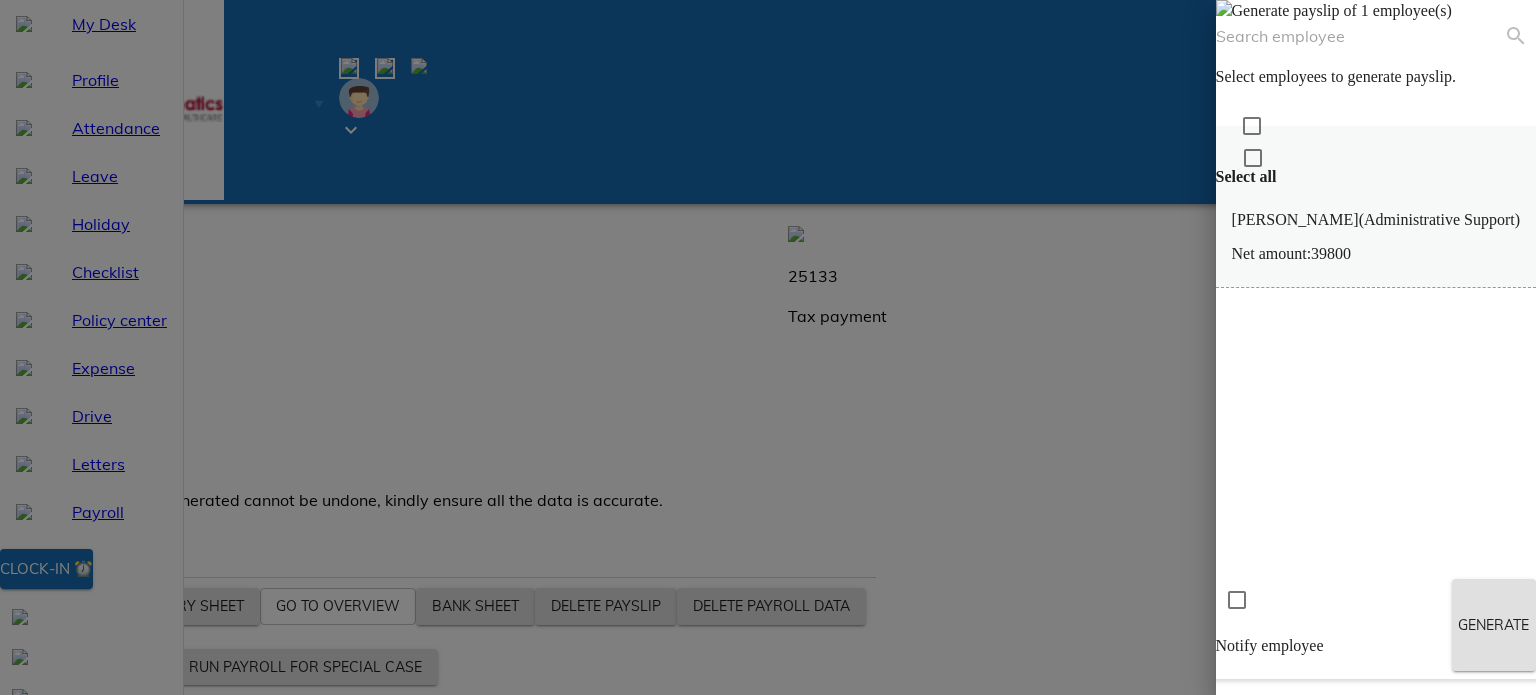click at bounding box center [1253, 158] 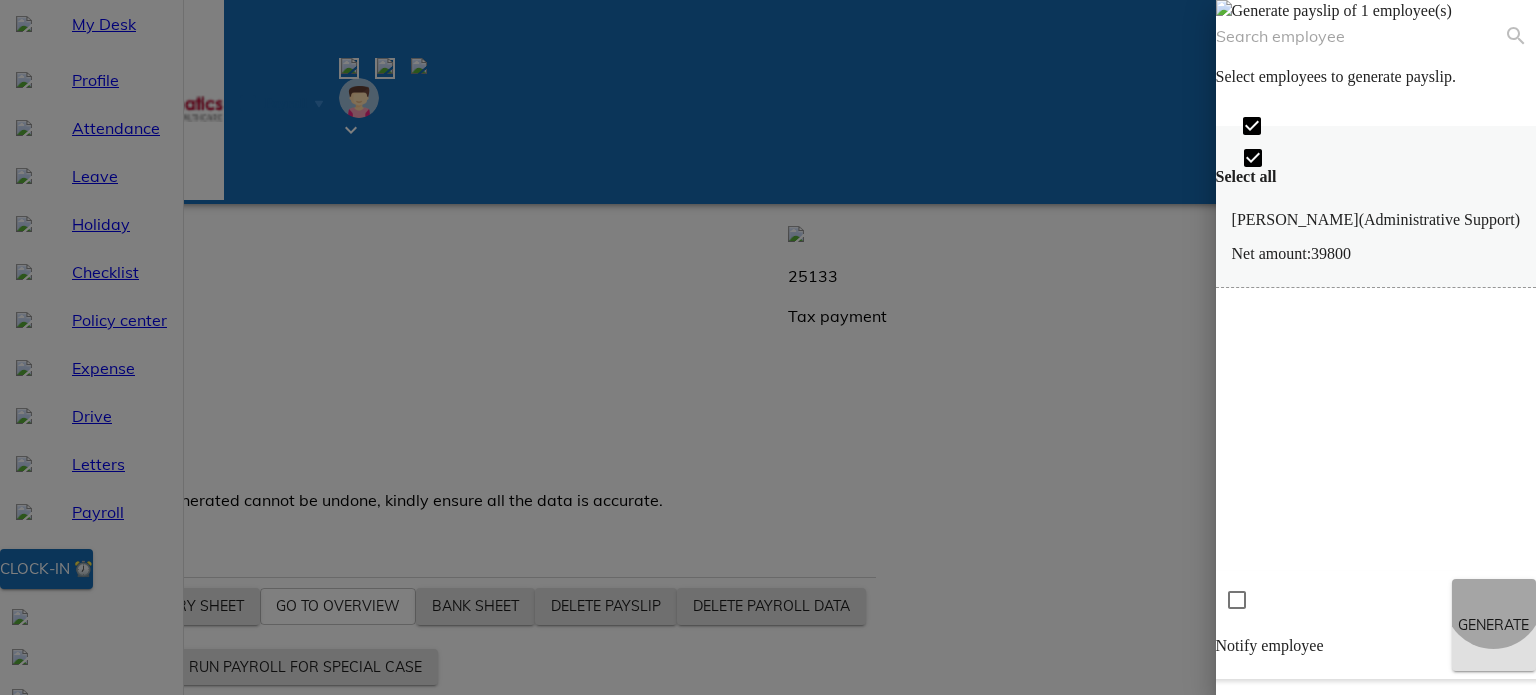click on "Generate" at bounding box center [1494, 625] 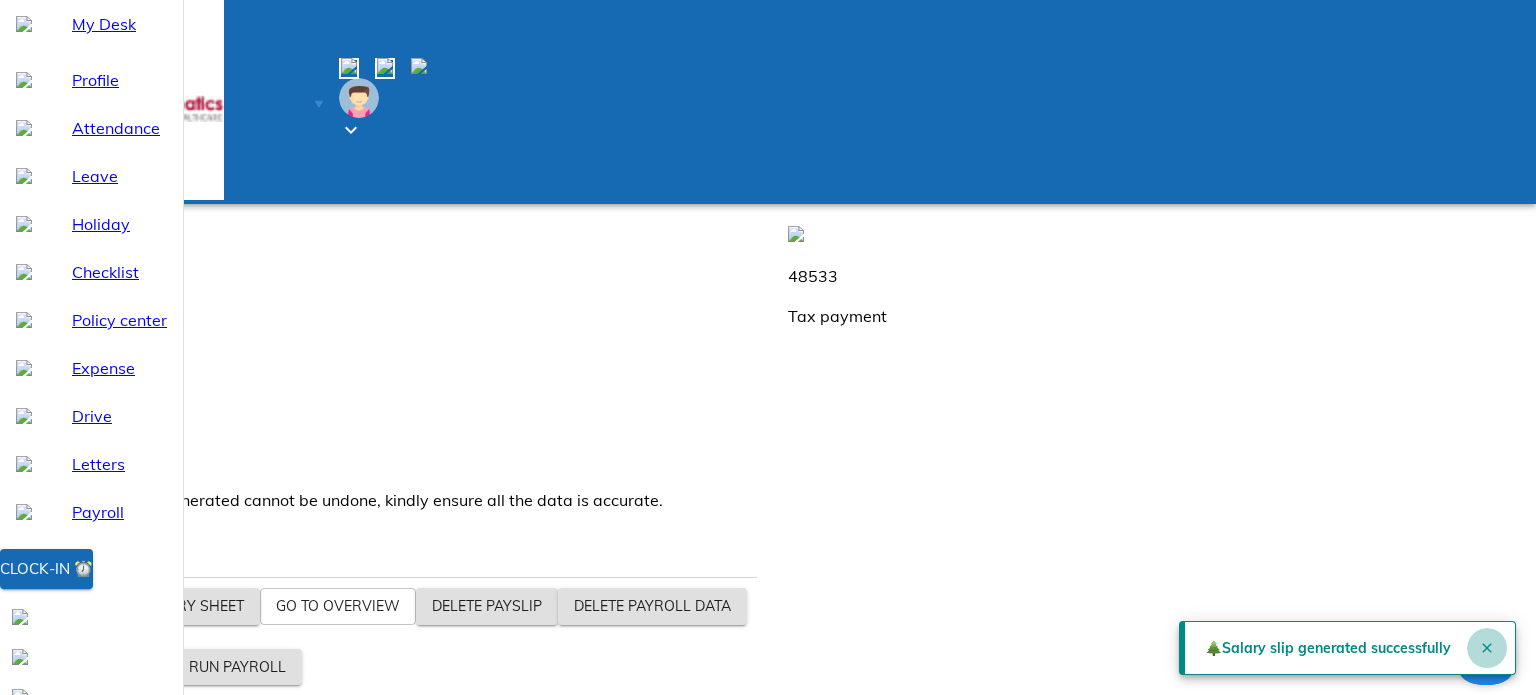 click 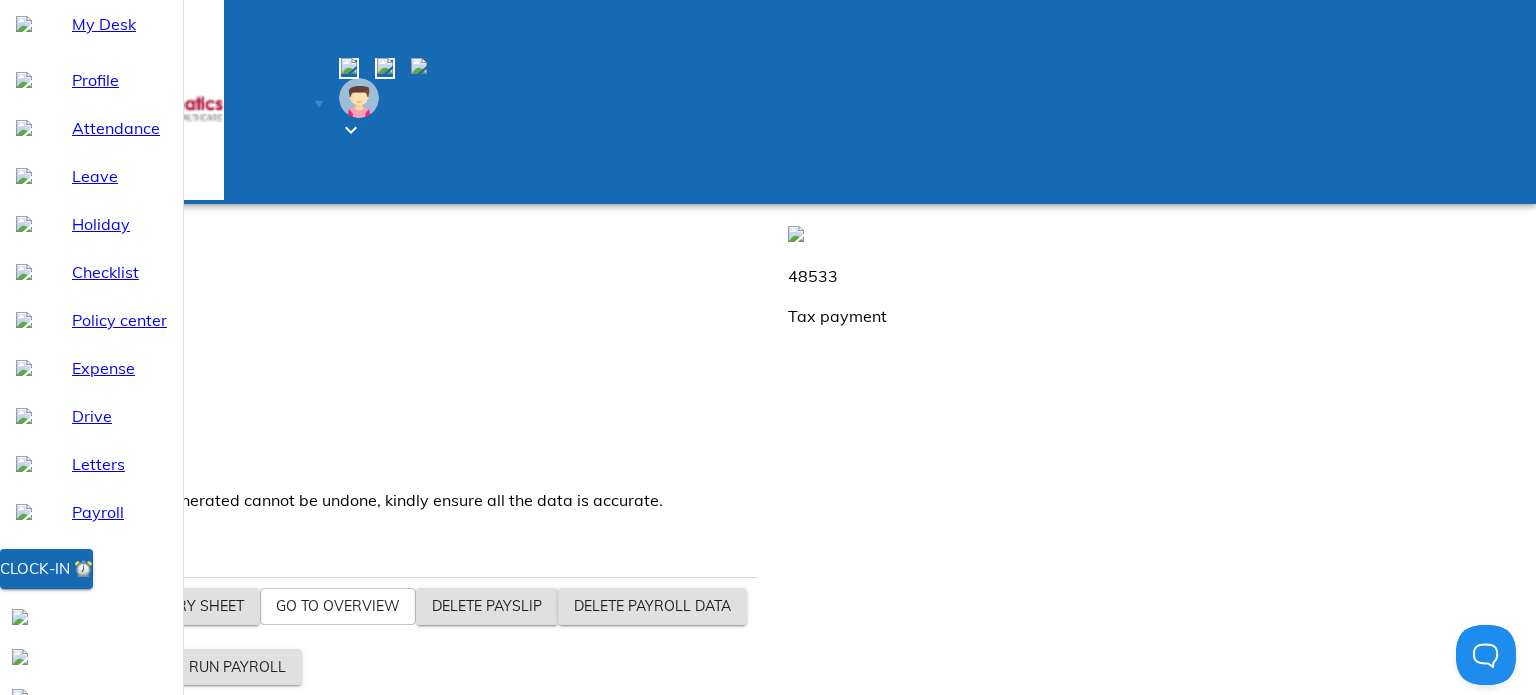 click on "Employee Payroll Details" at bounding box center [119, 820] 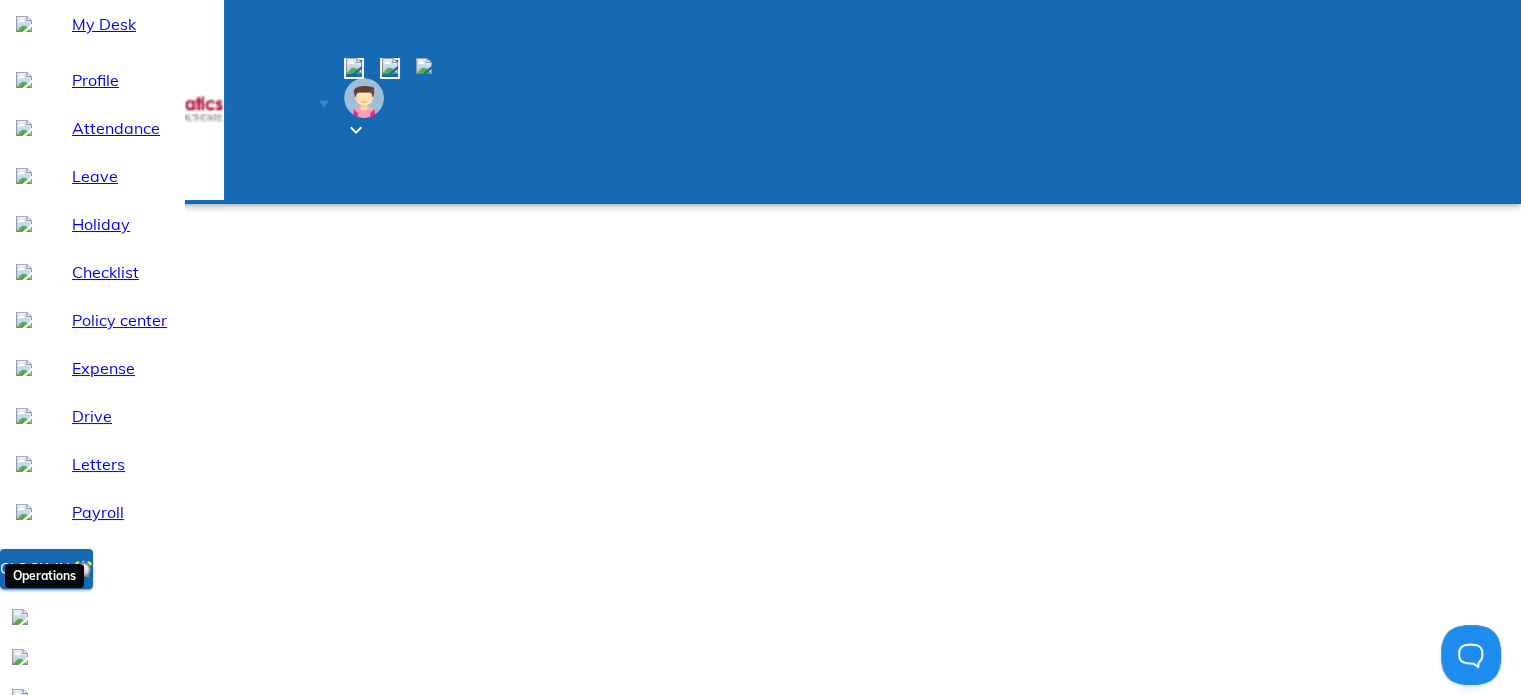 click at bounding box center [91, 737] 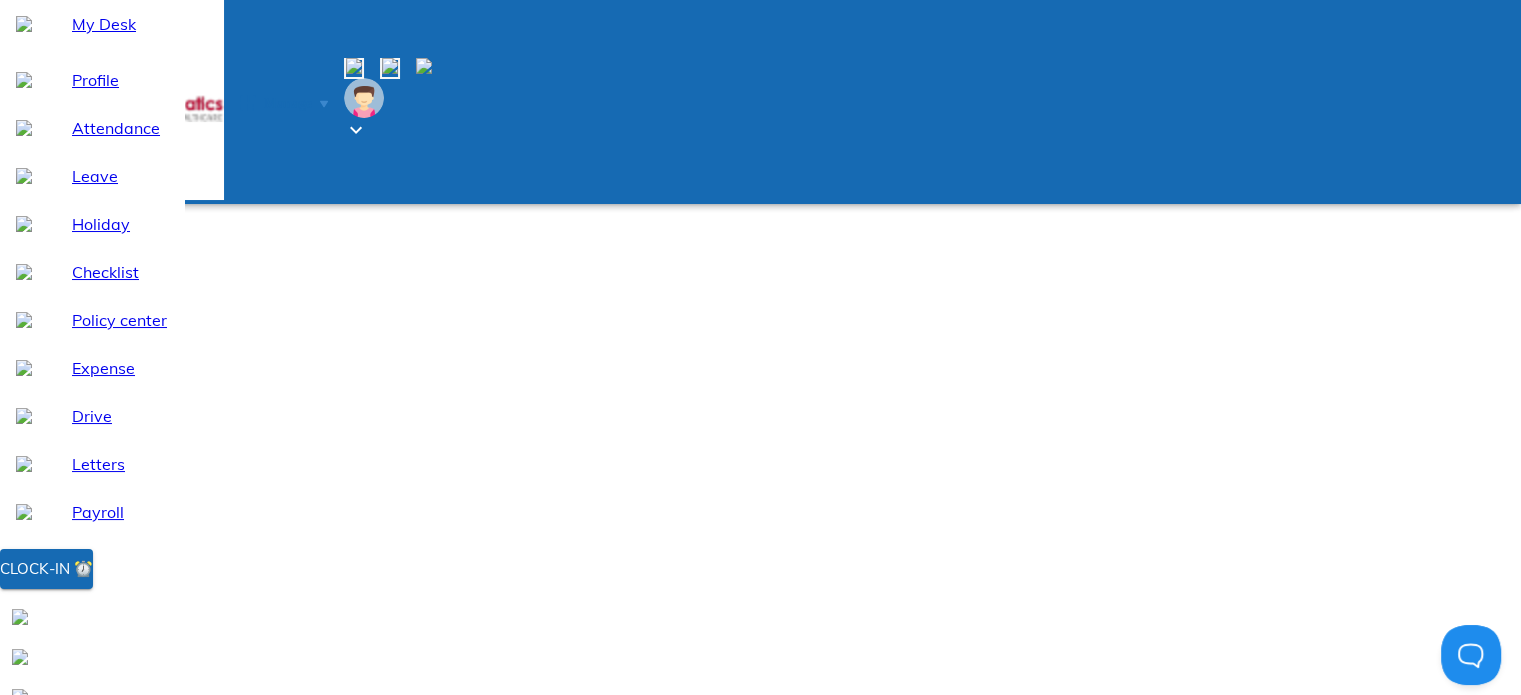 click on "Payroll assignments" at bounding box center (760, 1119) 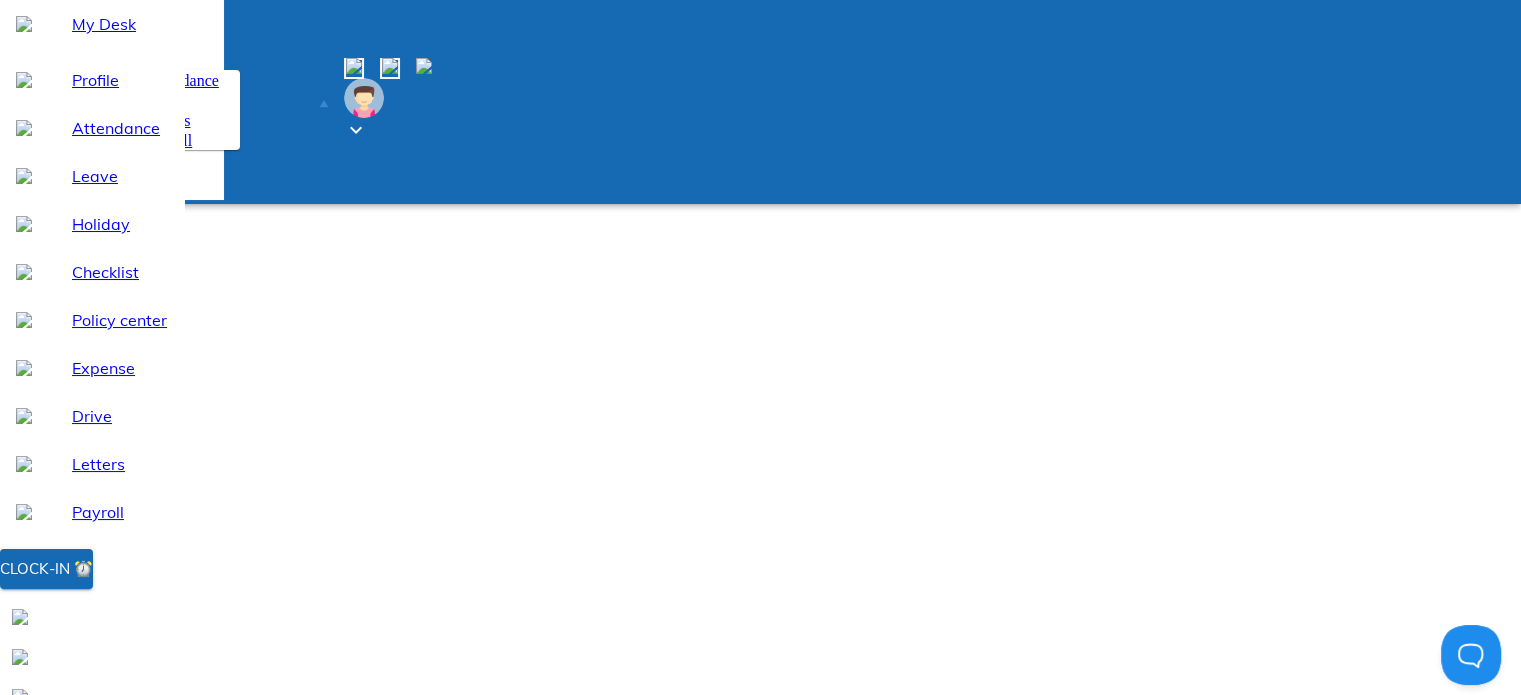 click on "Payroll" at bounding box center (169, 140) 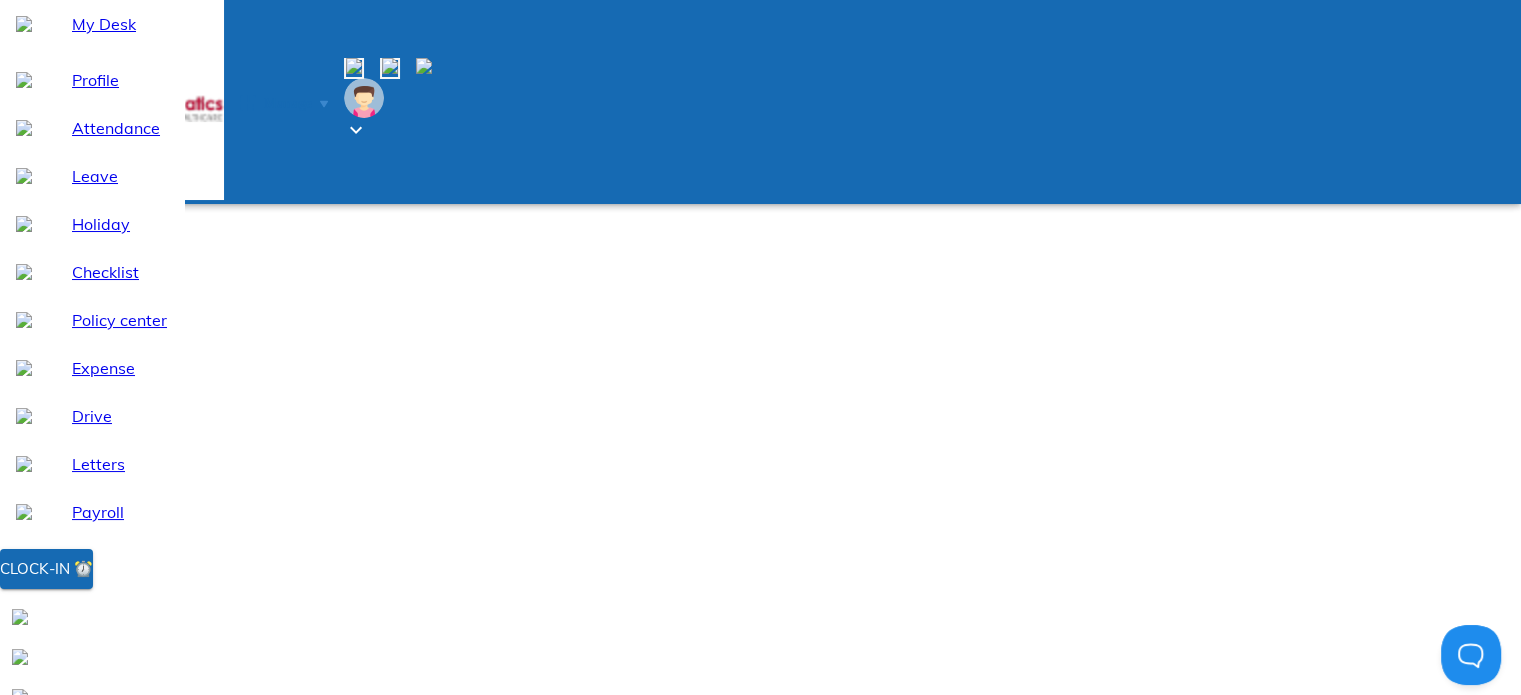 click on "Payroll dashboard" at bounding box center [321, 820] 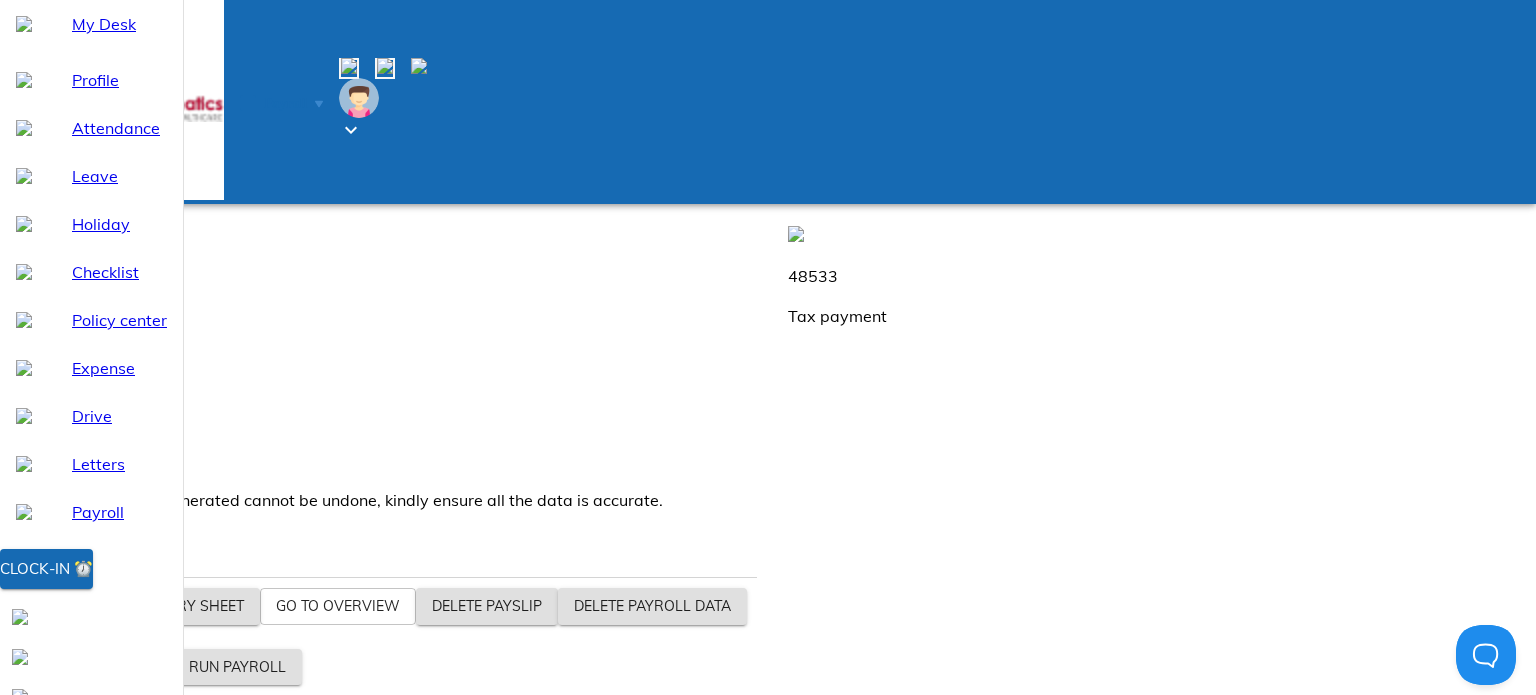 click on "6-2025" at bounding box center [1088, 912] 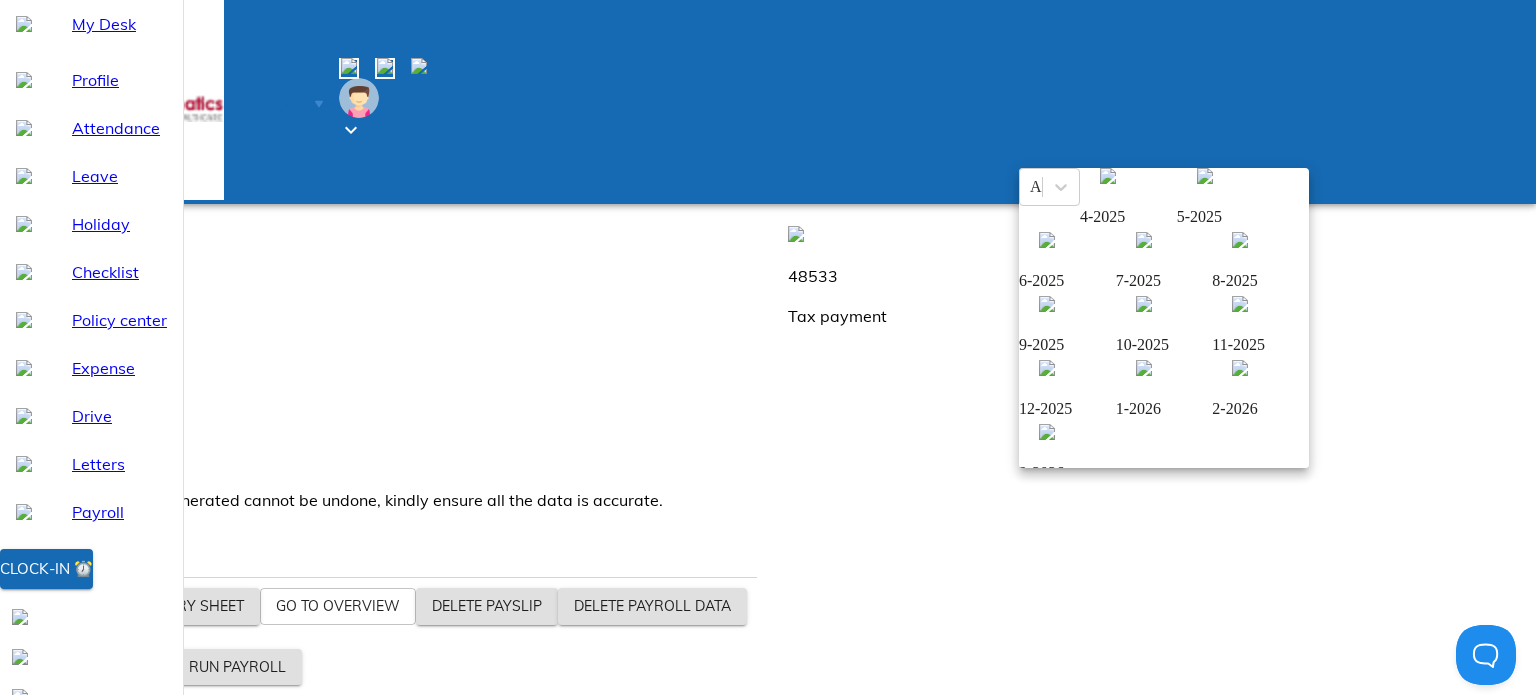 click at bounding box center [1205, 176] 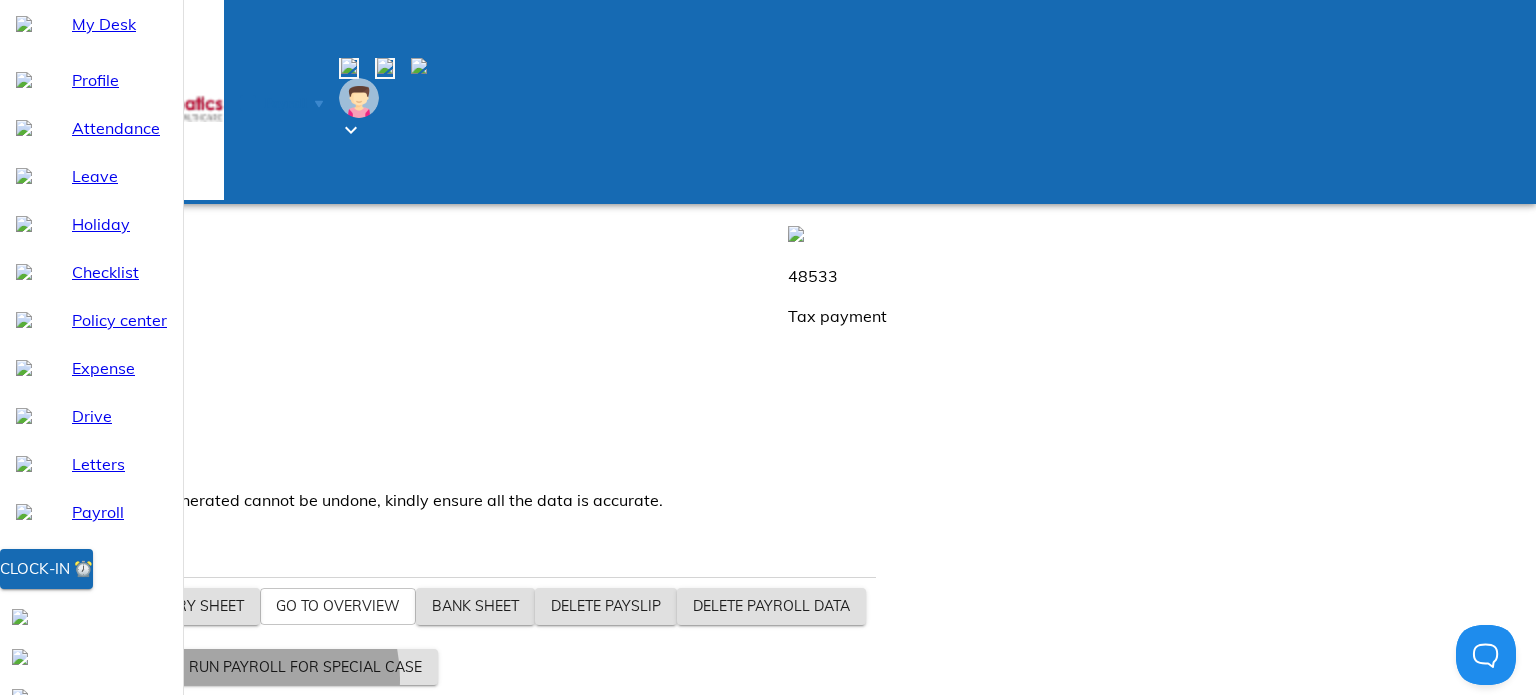 click on "Run payroll for special case" at bounding box center (305, 667) 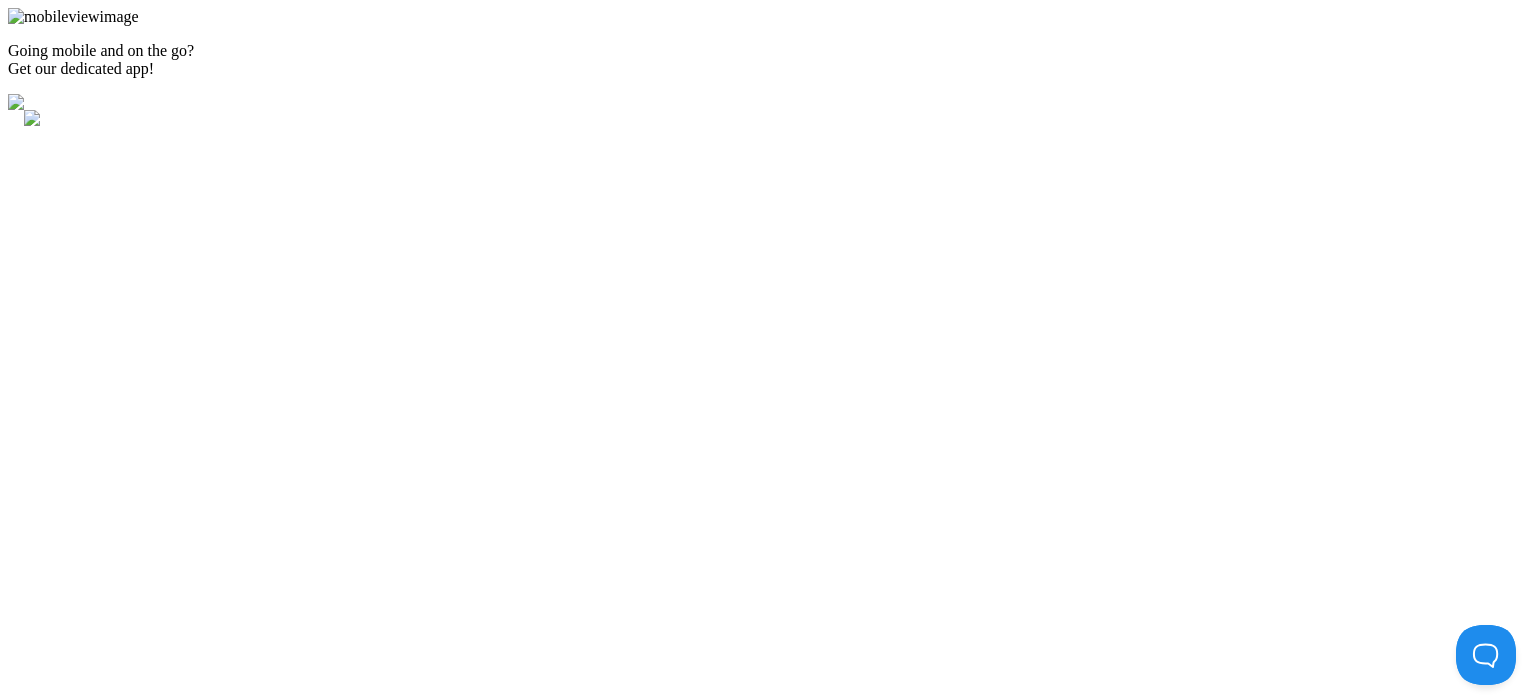 scroll, scrollTop: 0, scrollLeft: 0, axis: both 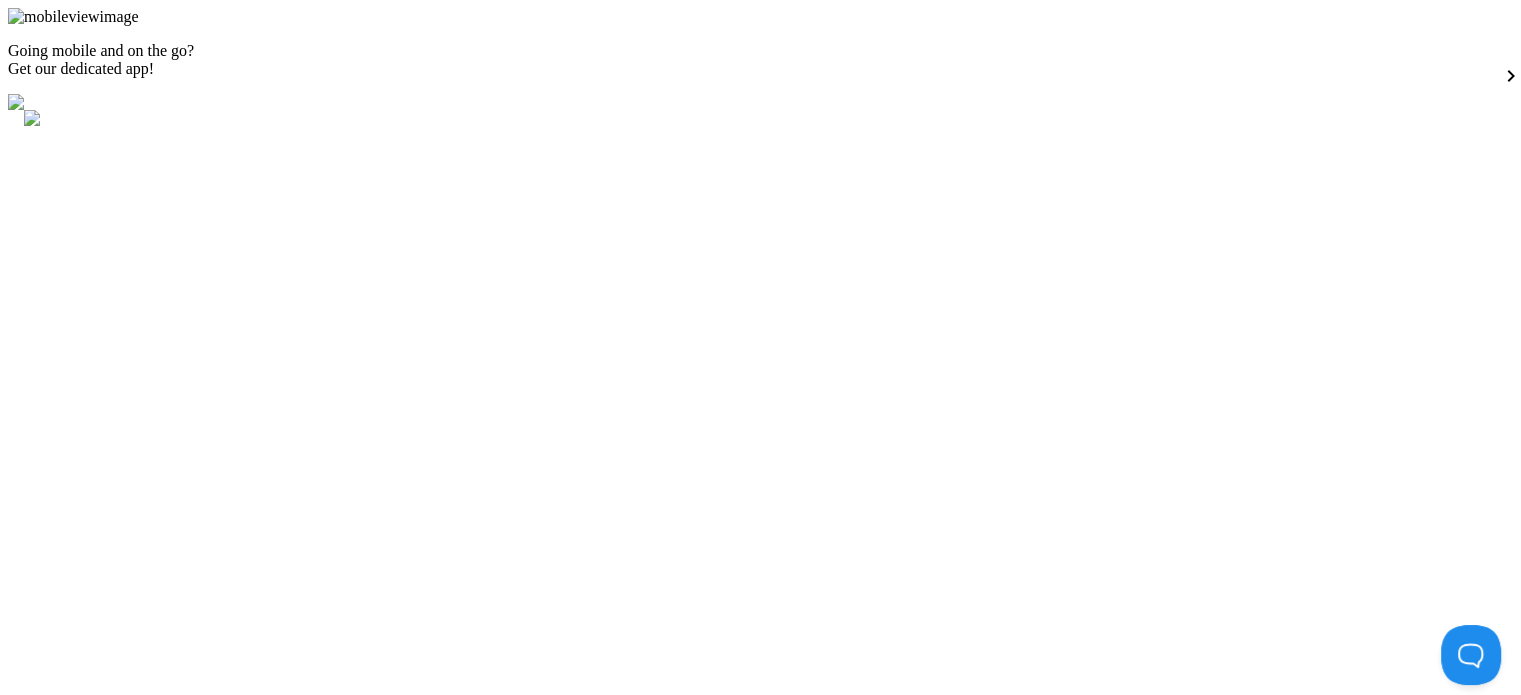 click at bounding box center [760, 3879] 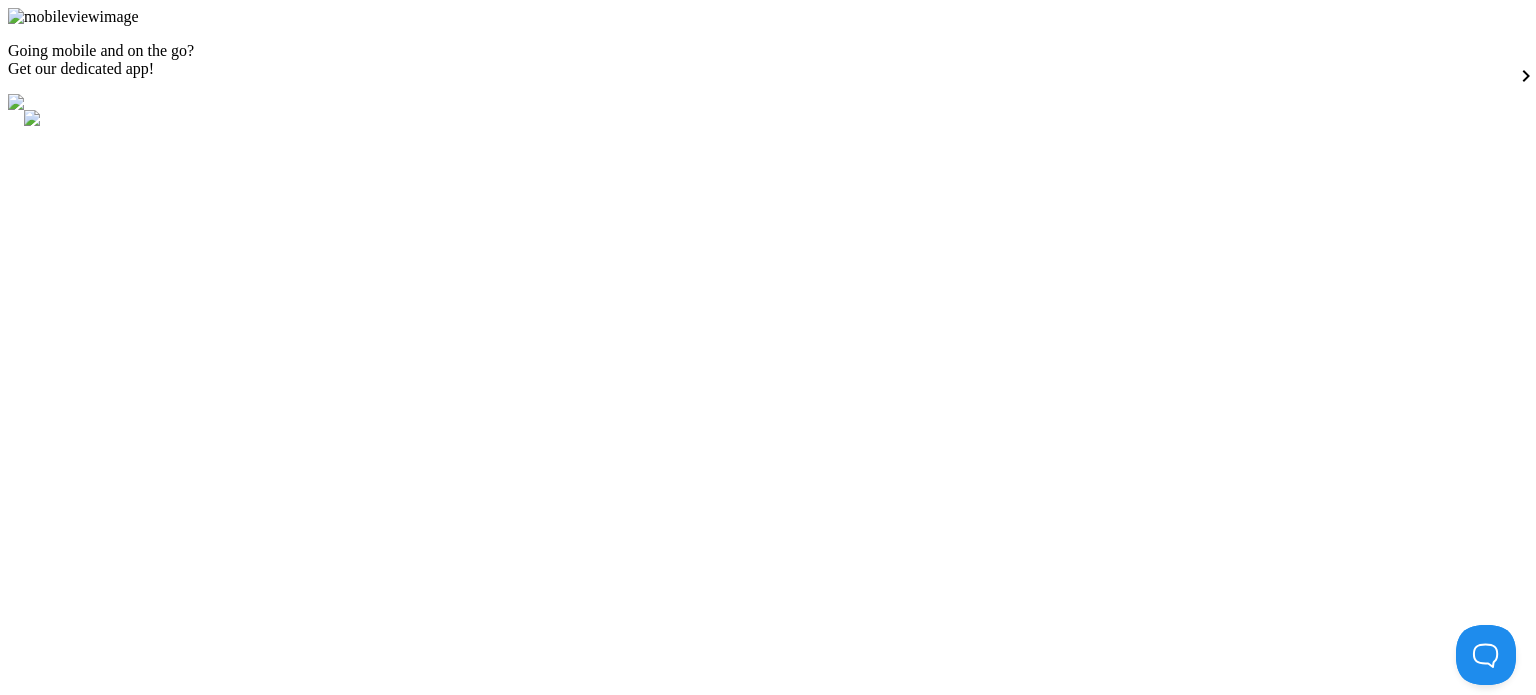 type on "reshma" 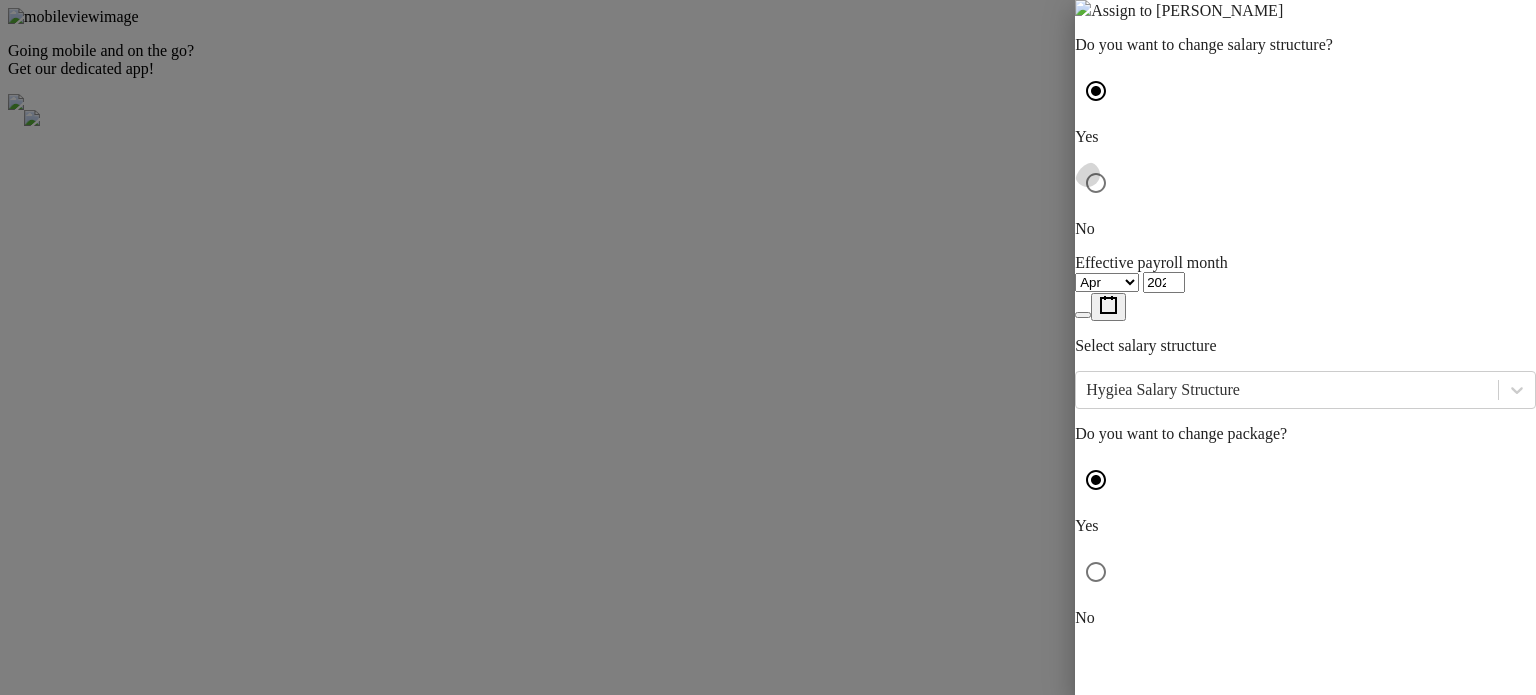 click at bounding box center (1096, 183) 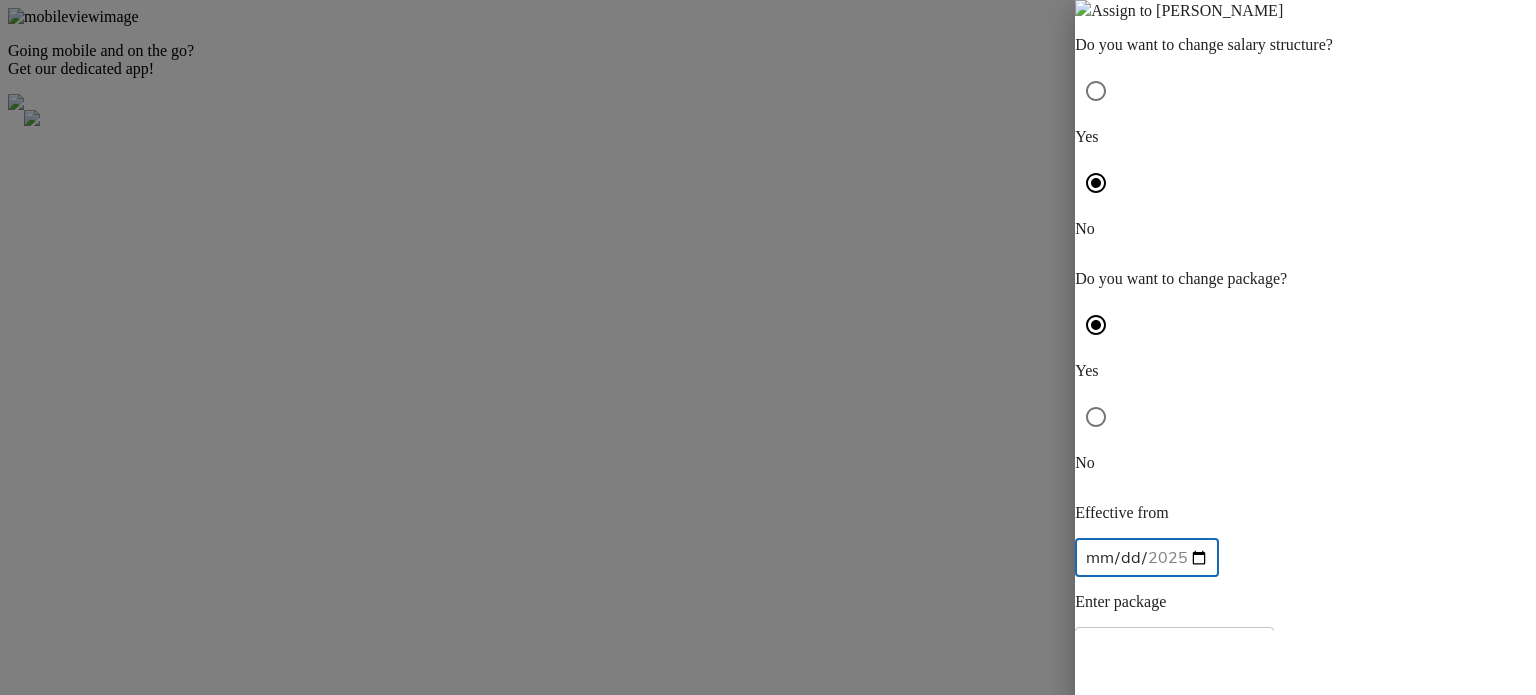 click on "[DATE]" at bounding box center [1147, 557] 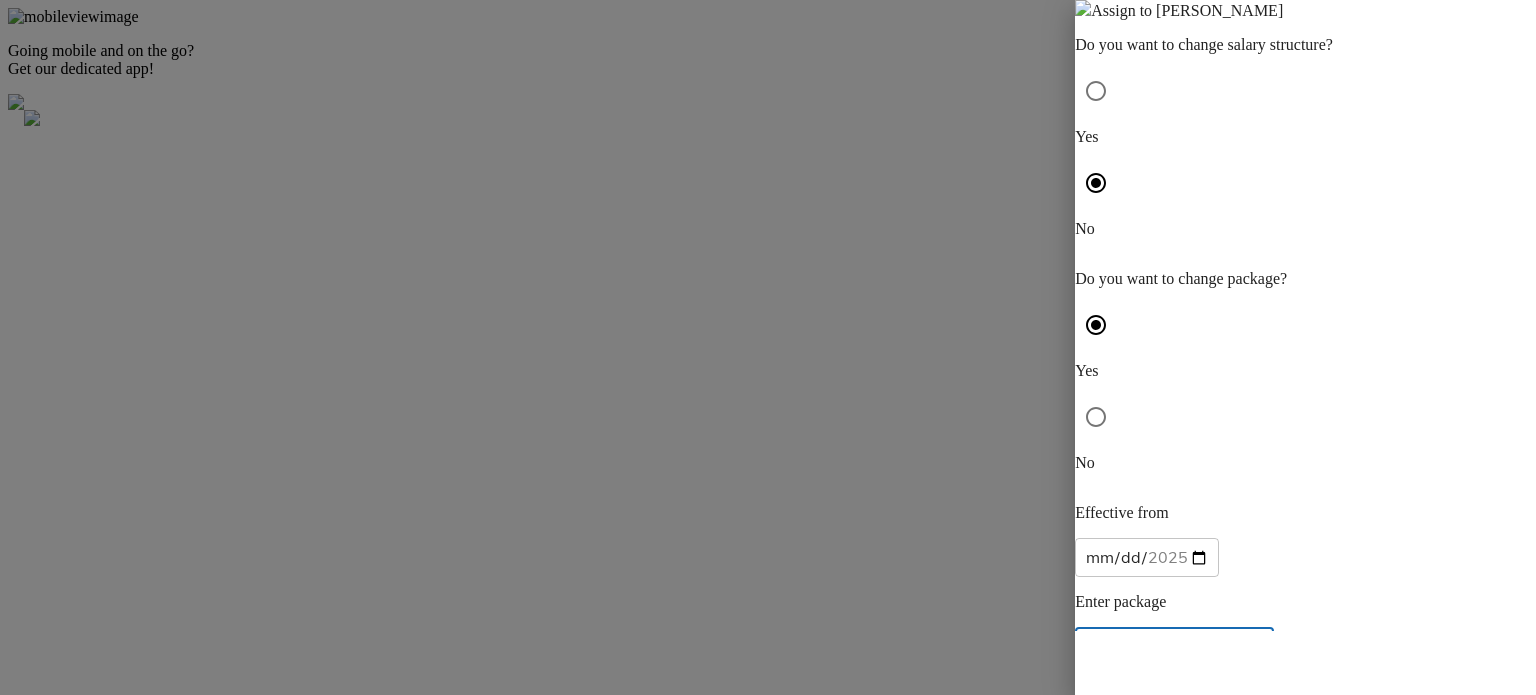 drag, startPoint x: 1140, startPoint y: 319, endPoint x: 1056, endPoint y: 319, distance: 84 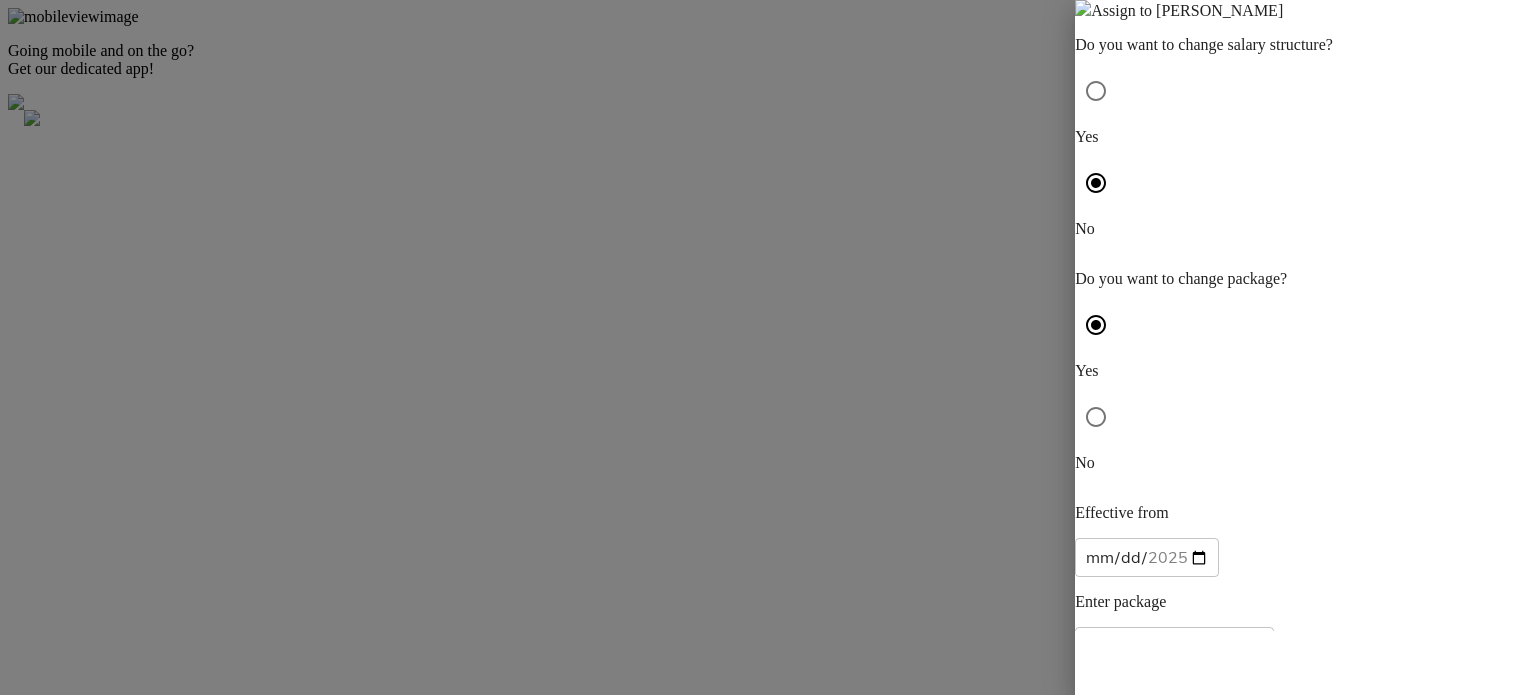 click on "Save" at bounding box center [1109, 684] 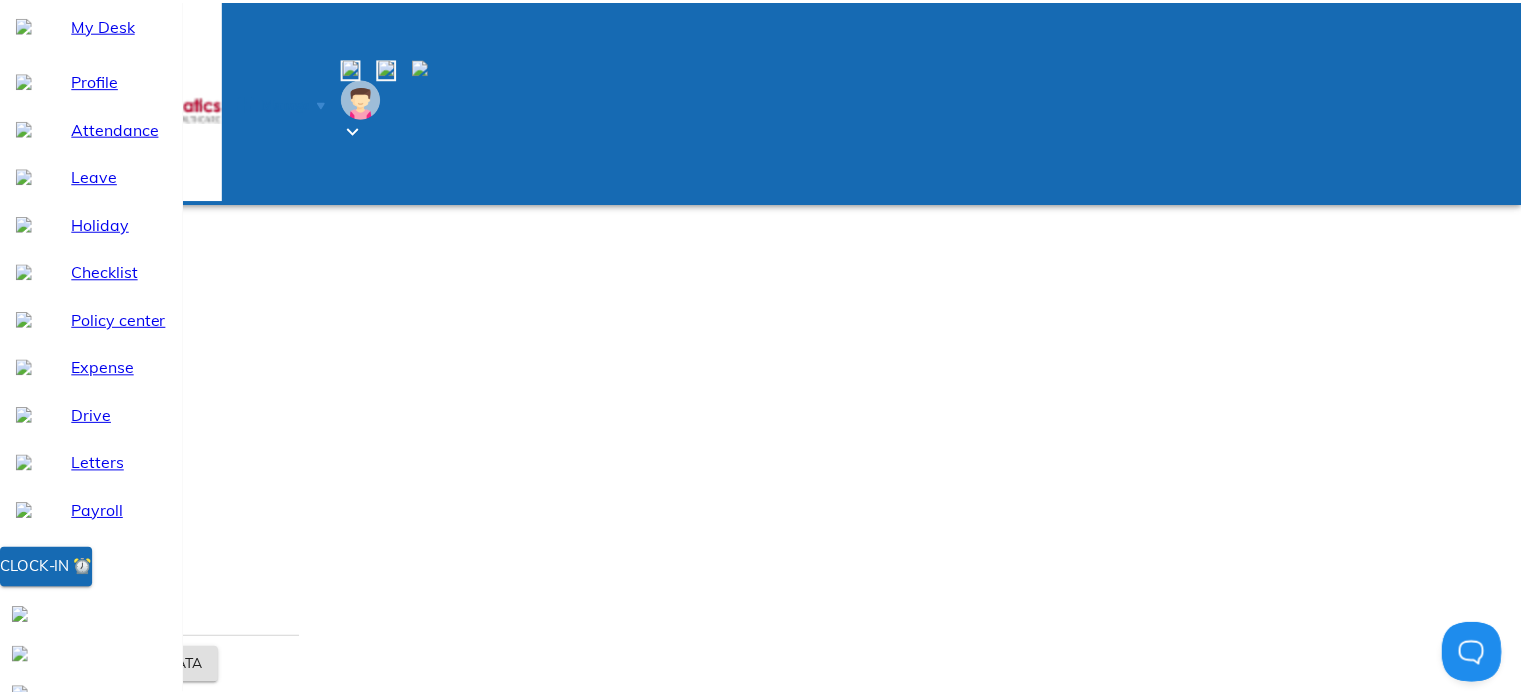 scroll, scrollTop: 0, scrollLeft: 0, axis: both 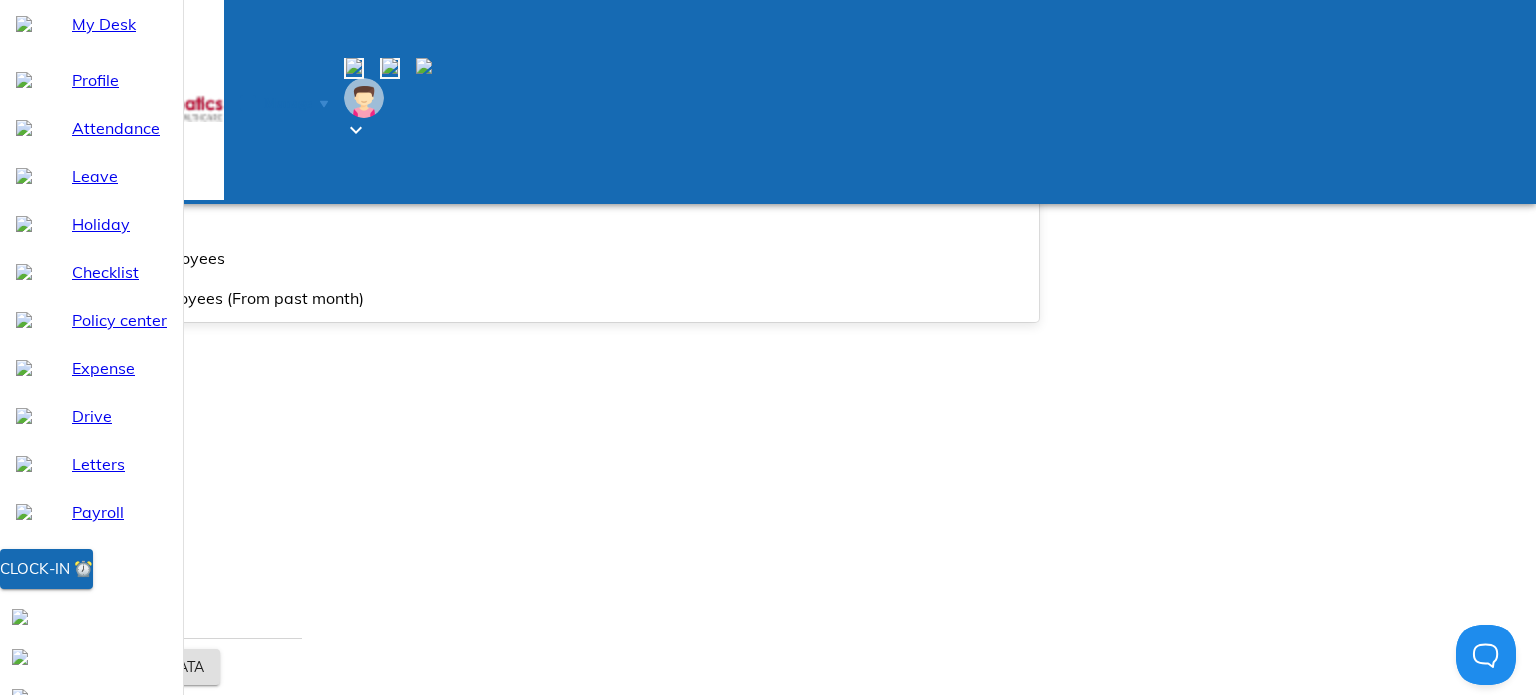 click at bounding box center (1020, 127) 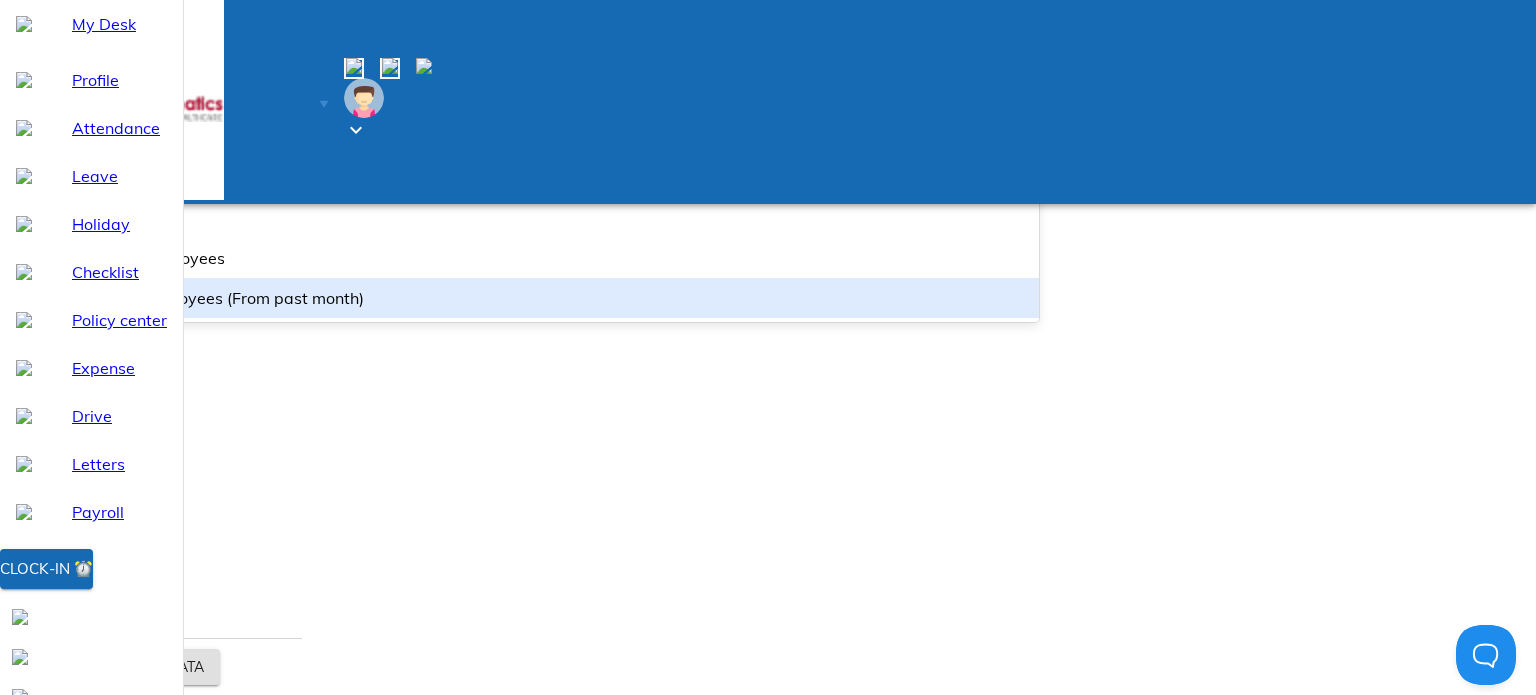 click on "Deleted payslip employees (From past month)" at bounding box center (523, 298) 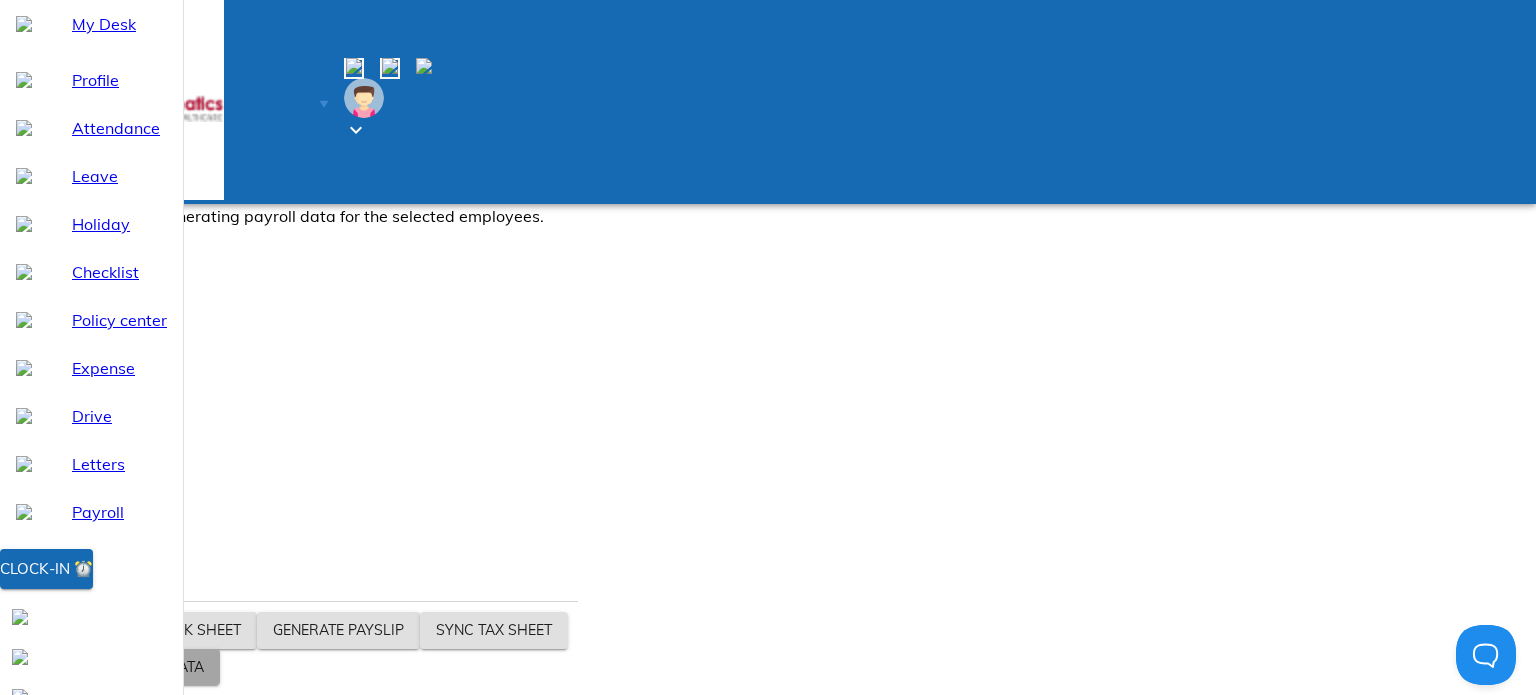click on "Generate payroll data" at bounding box center (115, 667) 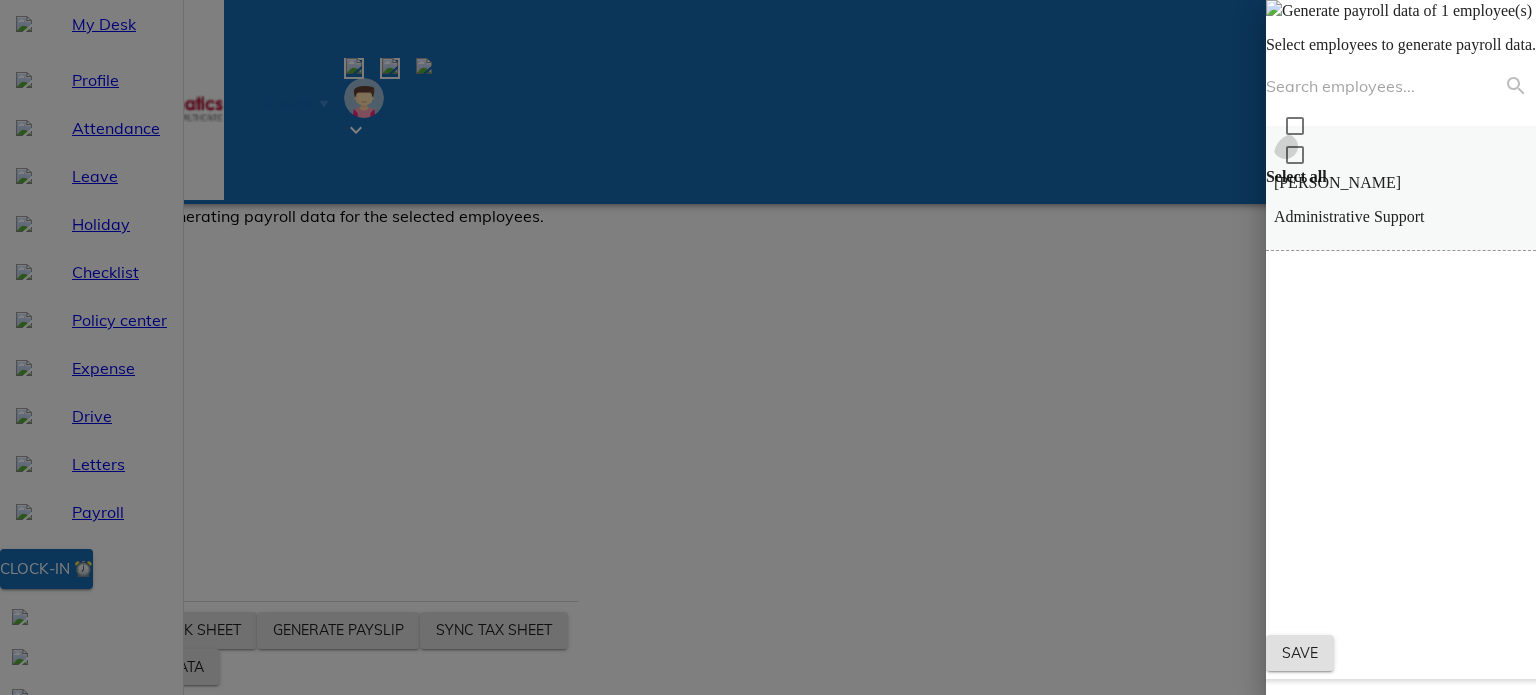 click at bounding box center [1295, 155] 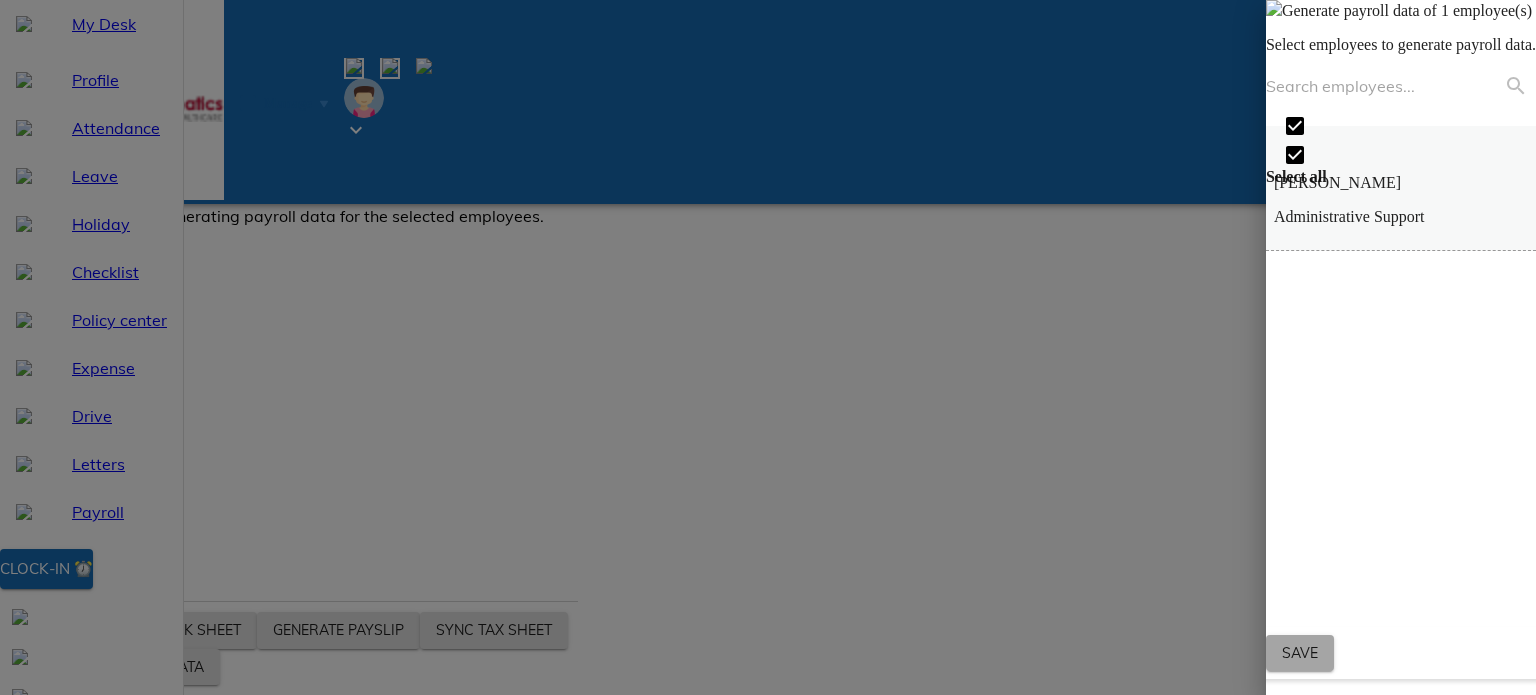 click on "Save" at bounding box center (1300, 653) 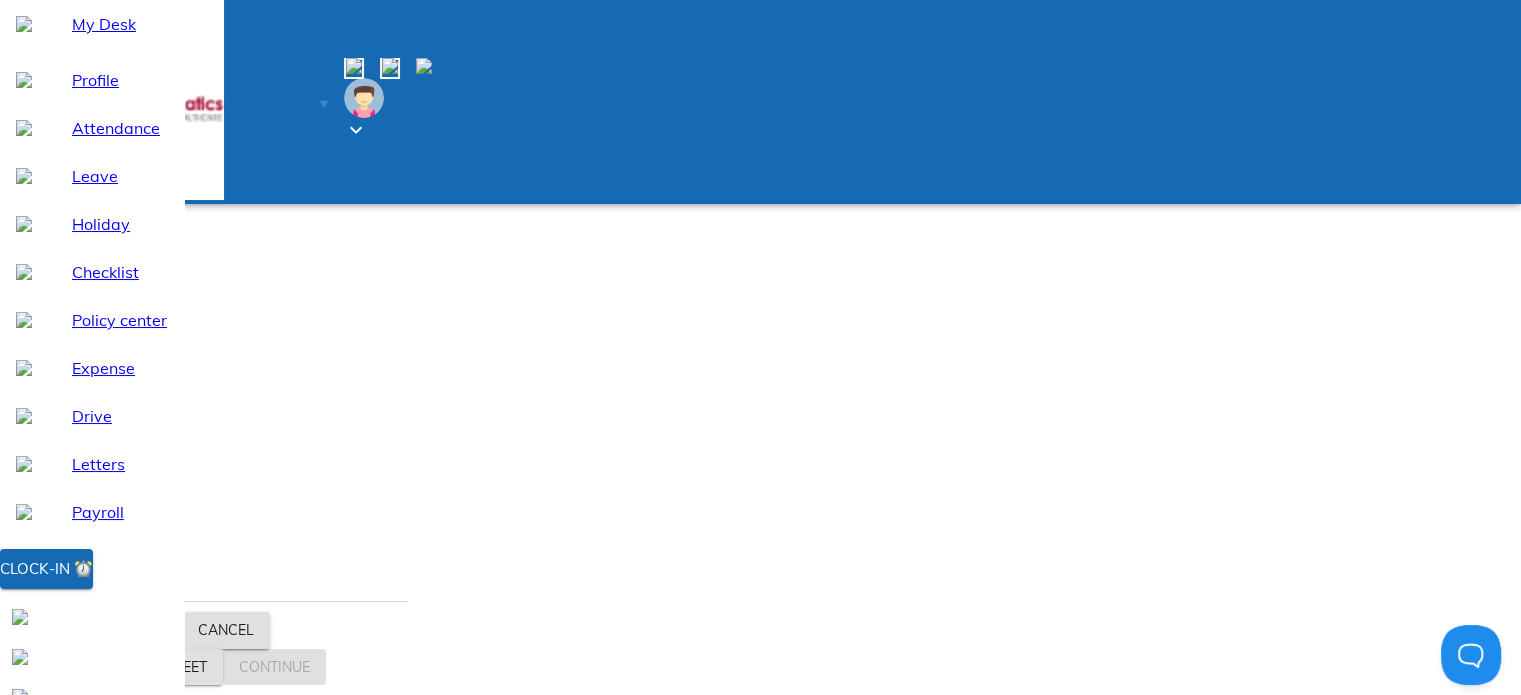 click at bounding box center [666, 933] 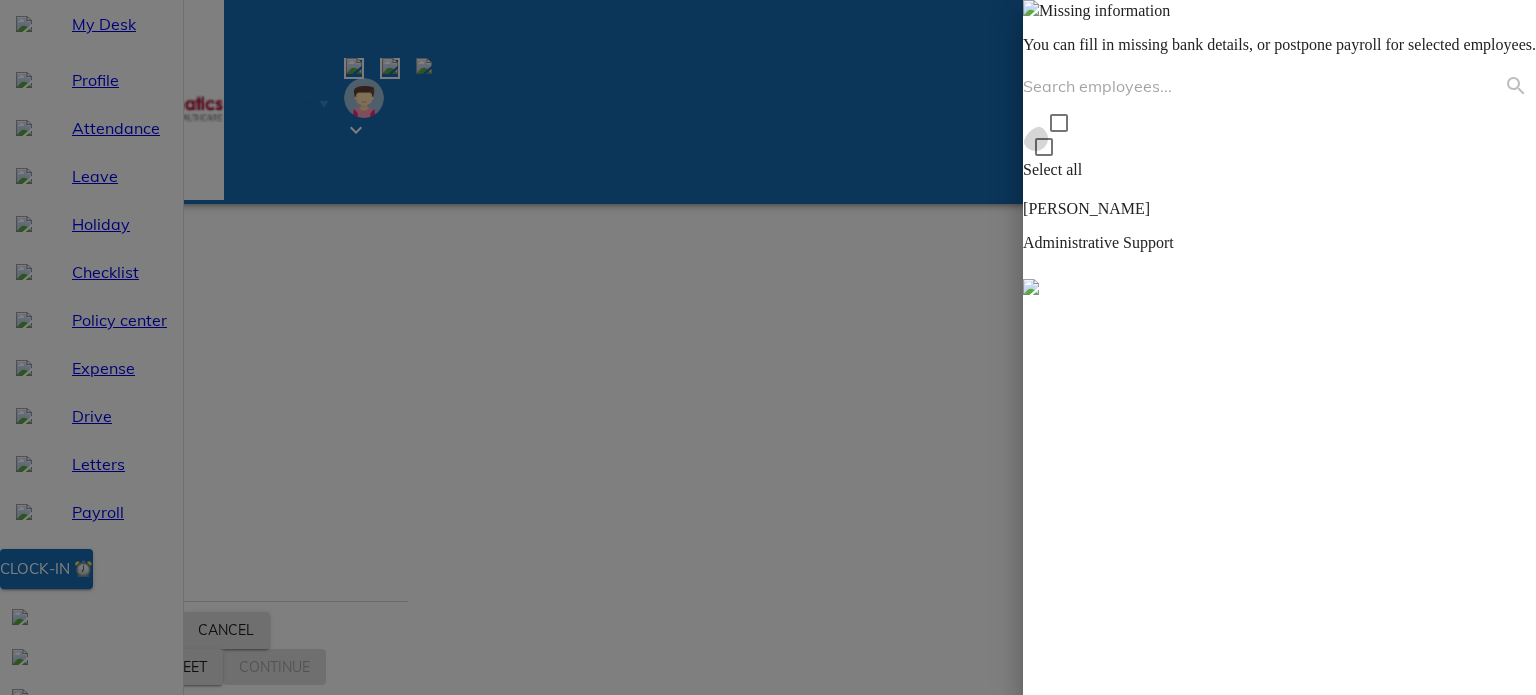 click at bounding box center (1044, 147) 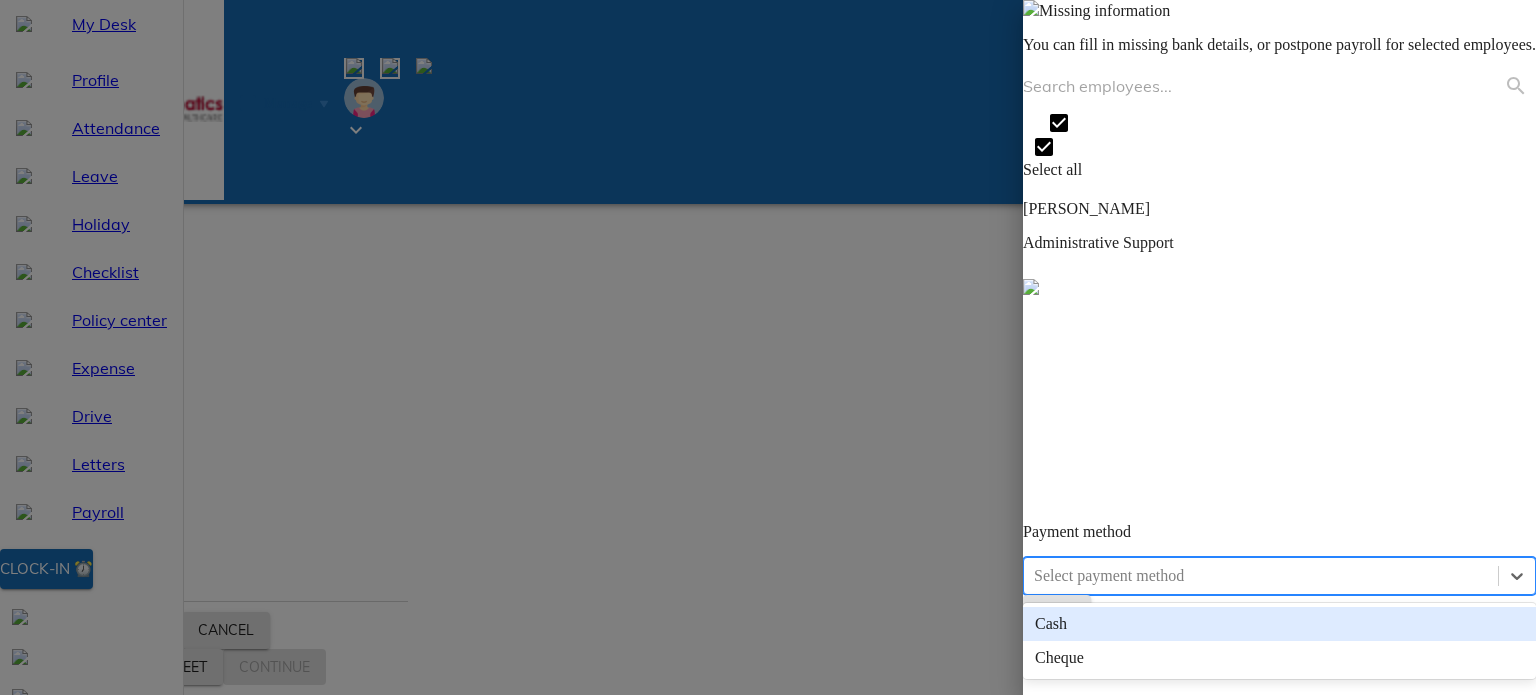 click on "Select payment method" at bounding box center (1261, 576) 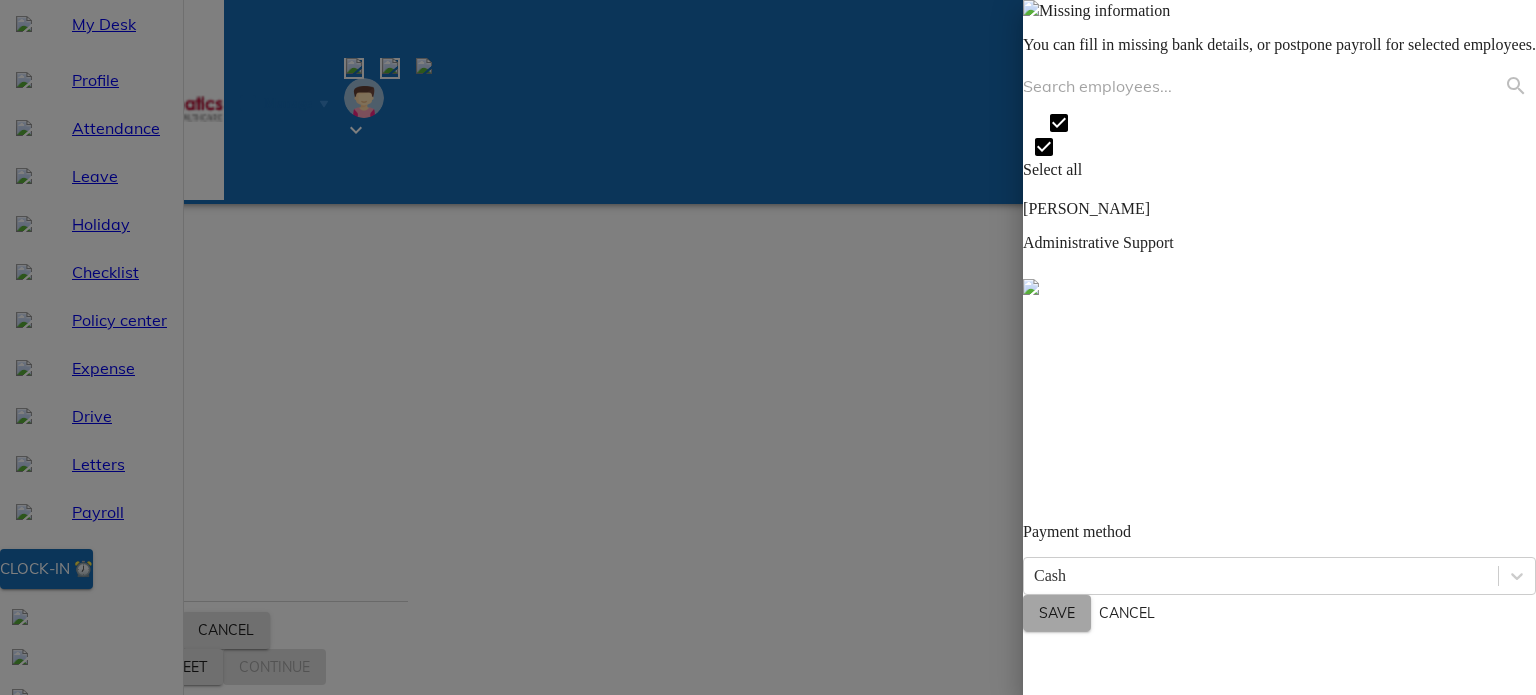 click on "Save" at bounding box center [1057, 613] 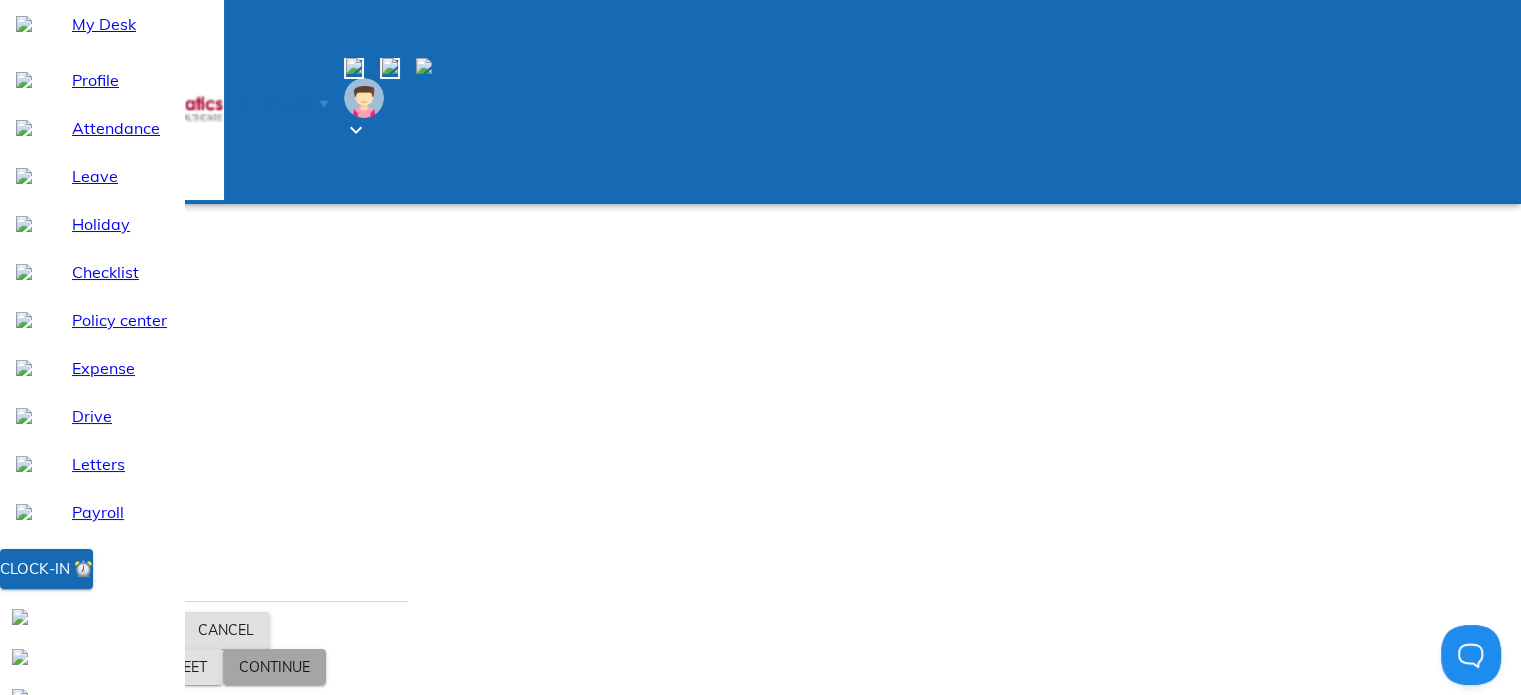click on "Continue" at bounding box center [274, 667] 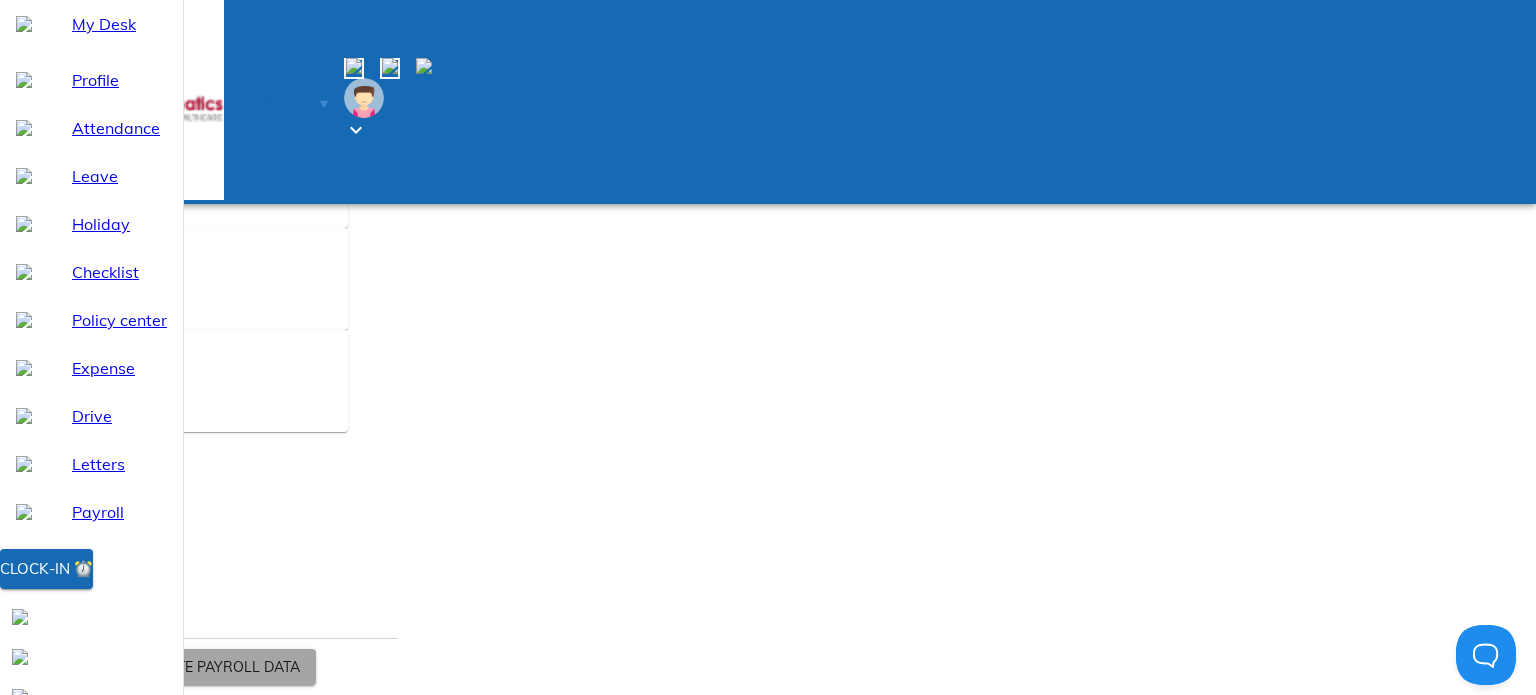click on "Generate payroll data" at bounding box center [211, 667] 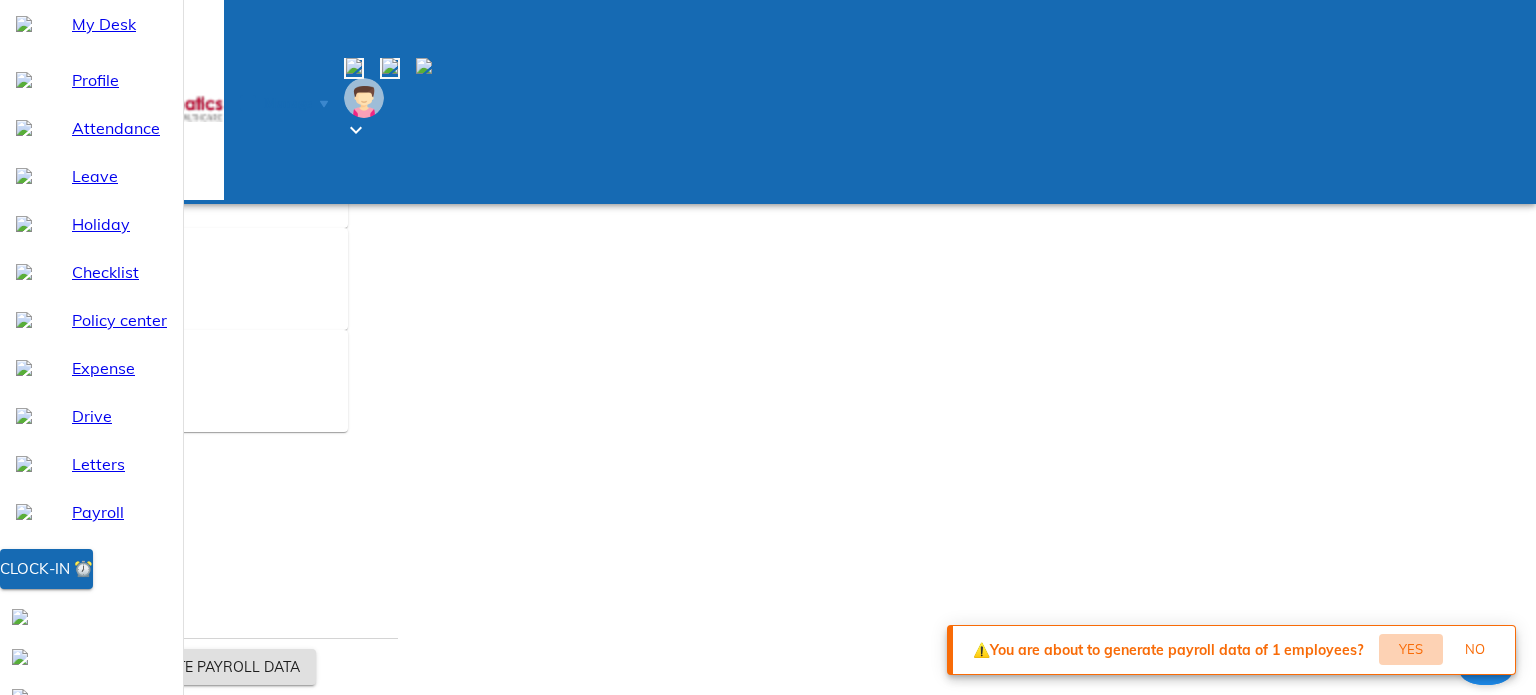 click on "Yes" at bounding box center (1411, 649) 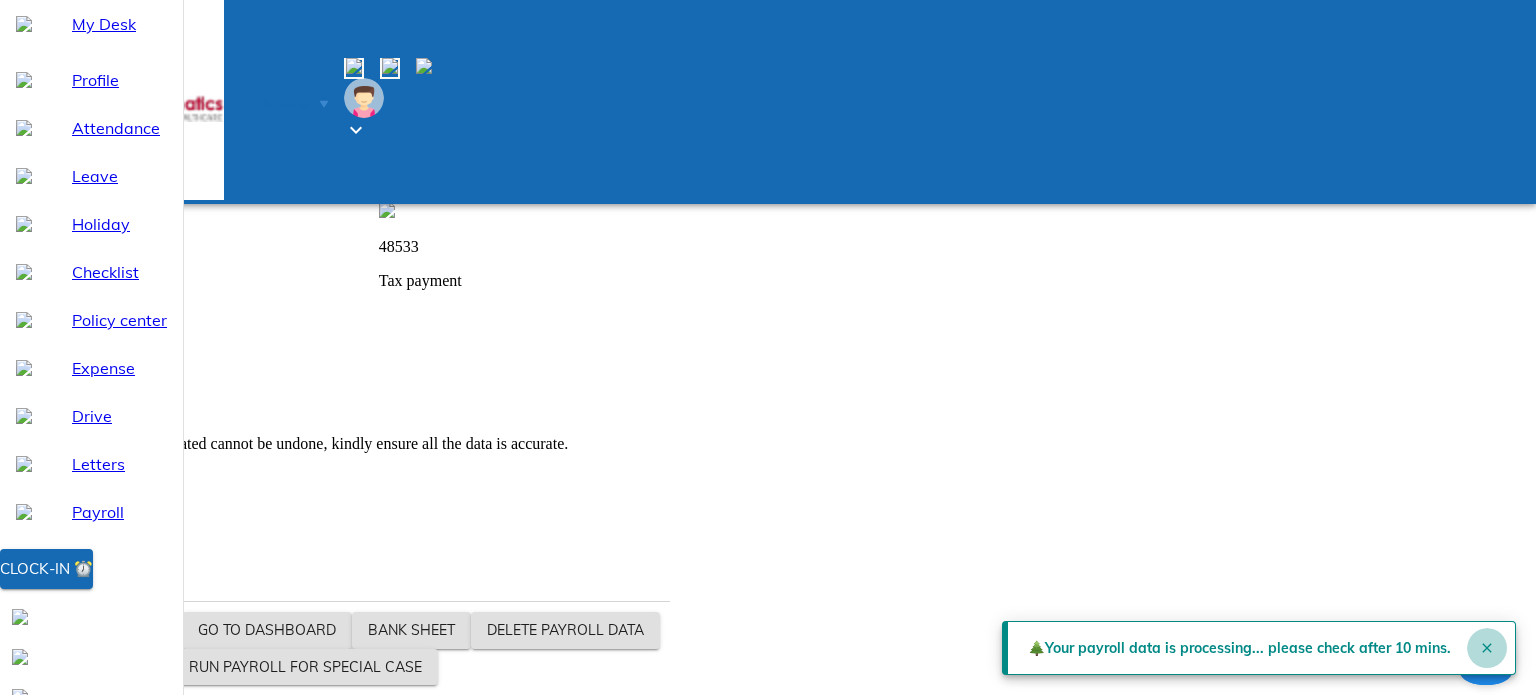 click 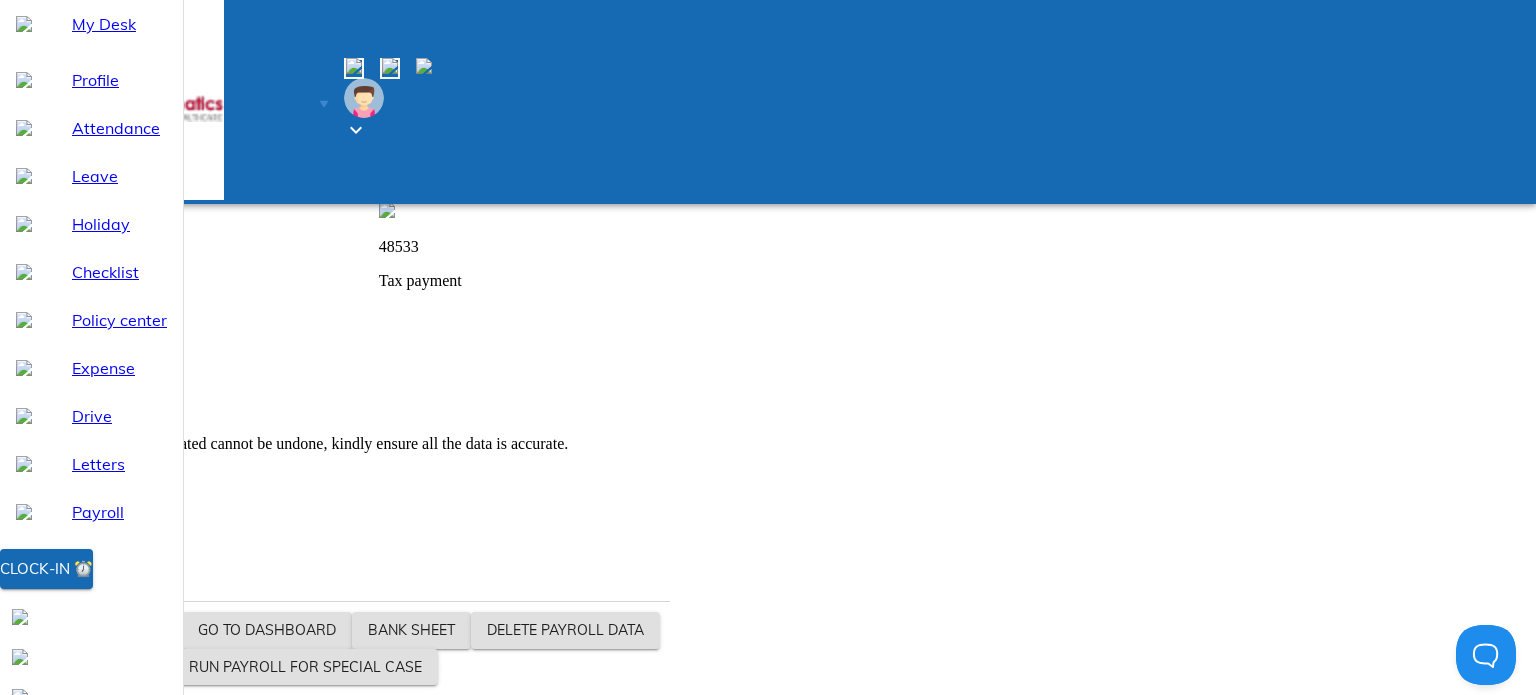 click on "Generate payslip" at bounding box center [91, 667] 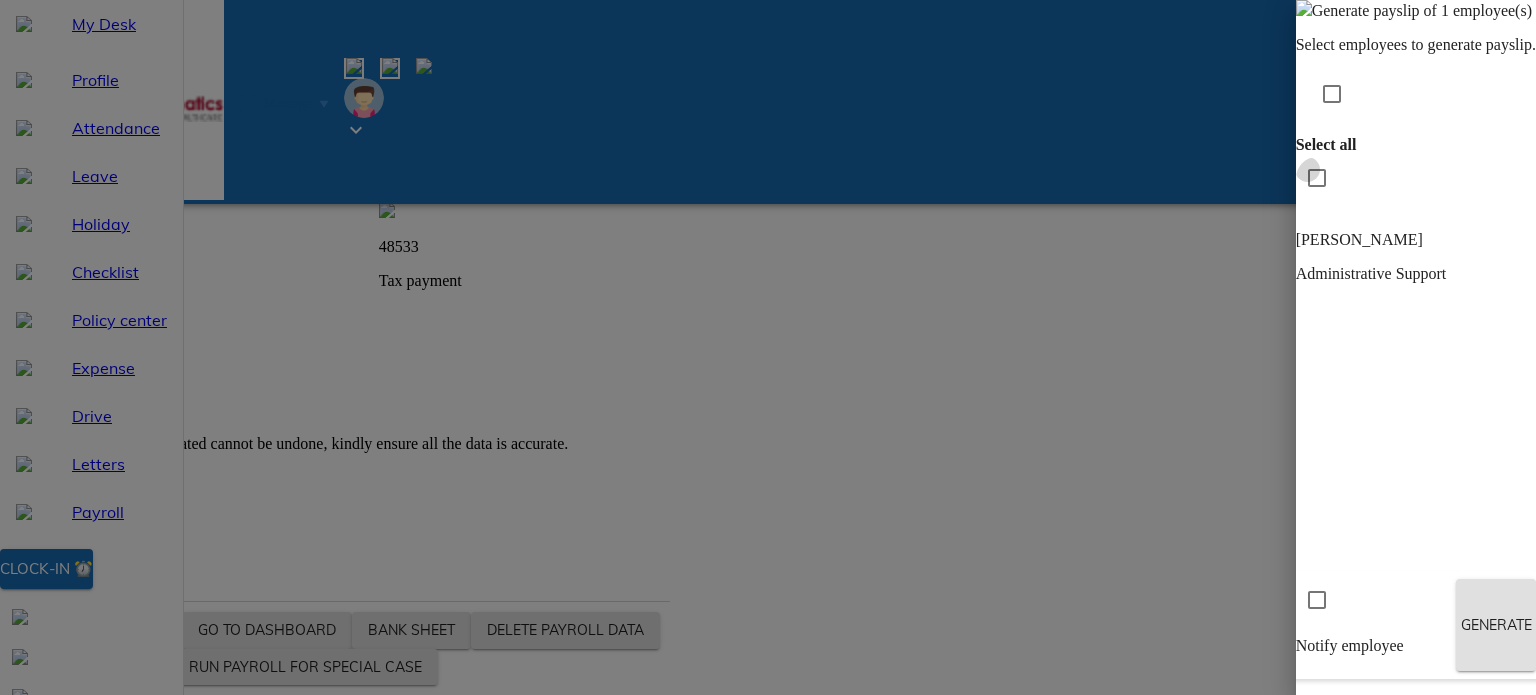 click at bounding box center [1317, 178] 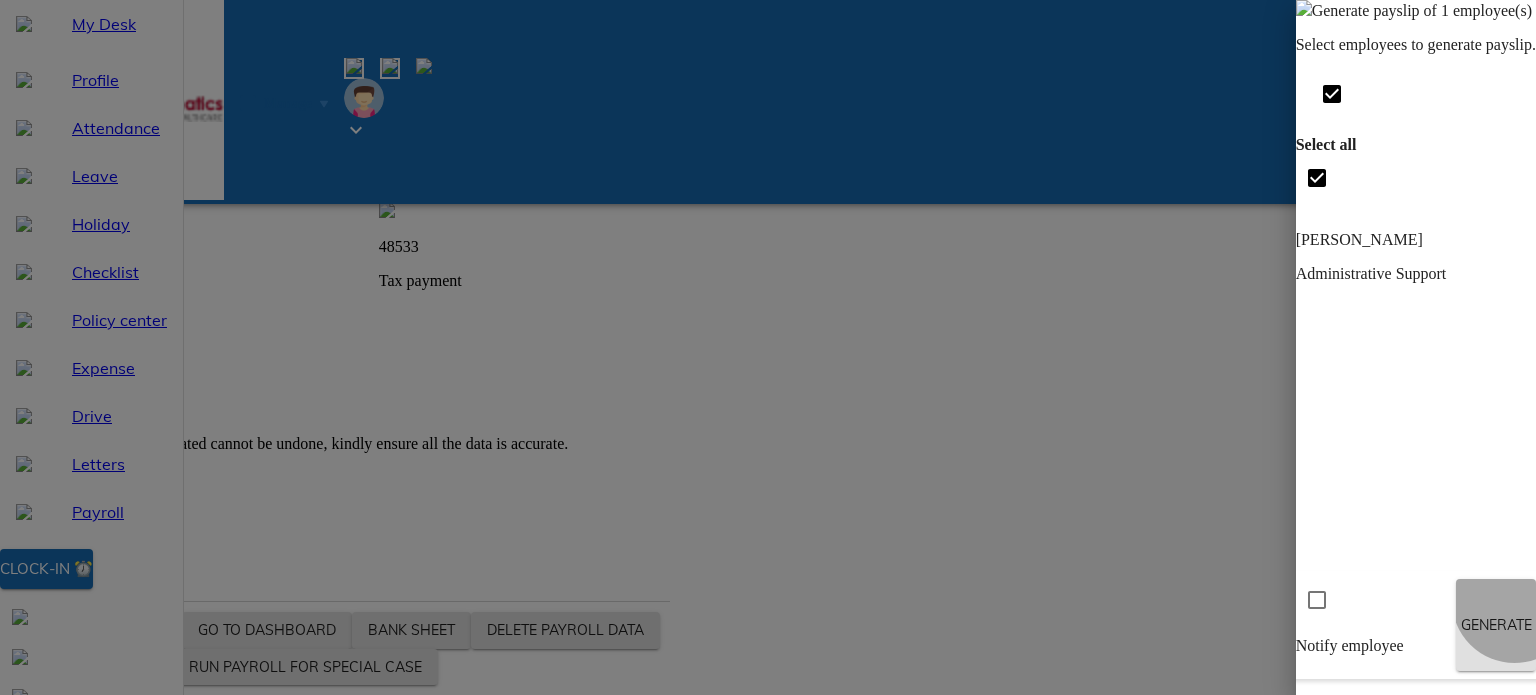 click on "Generate" at bounding box center (1496, 625) 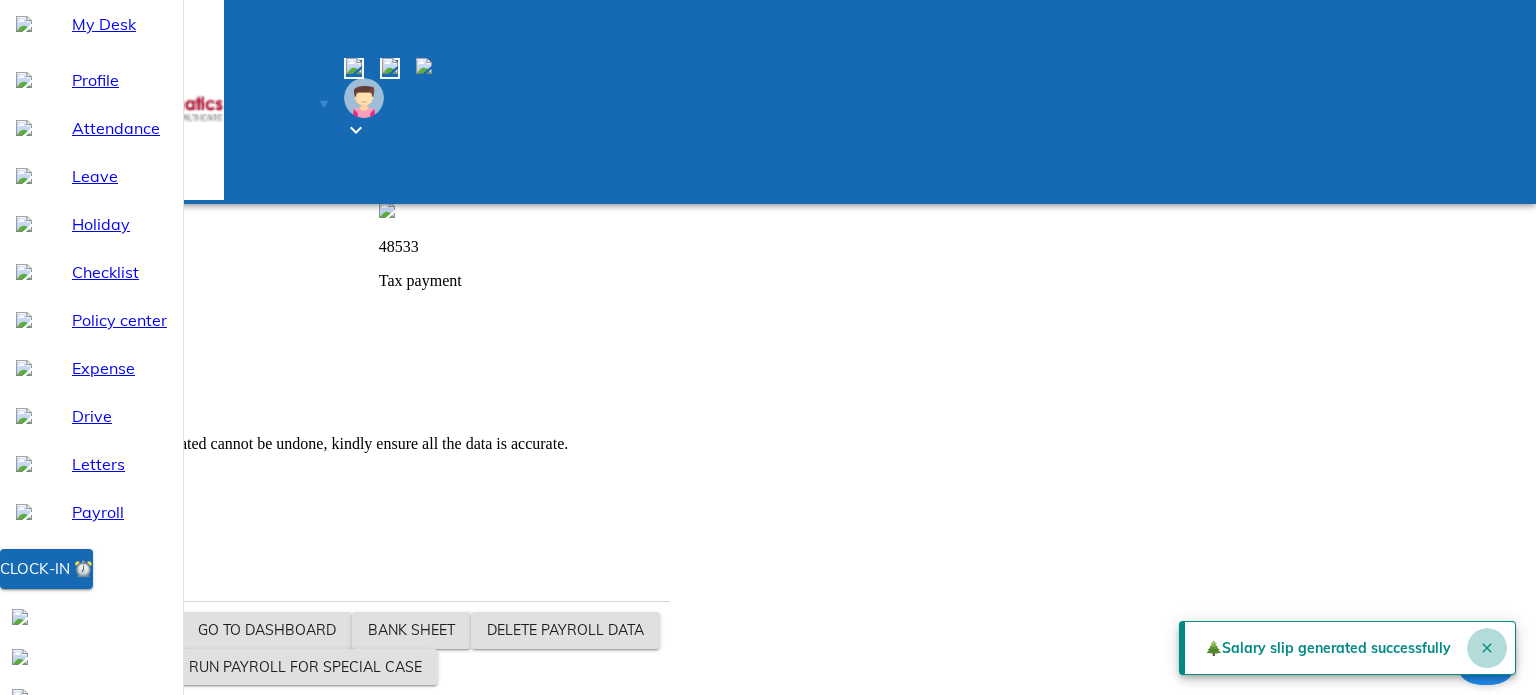 click 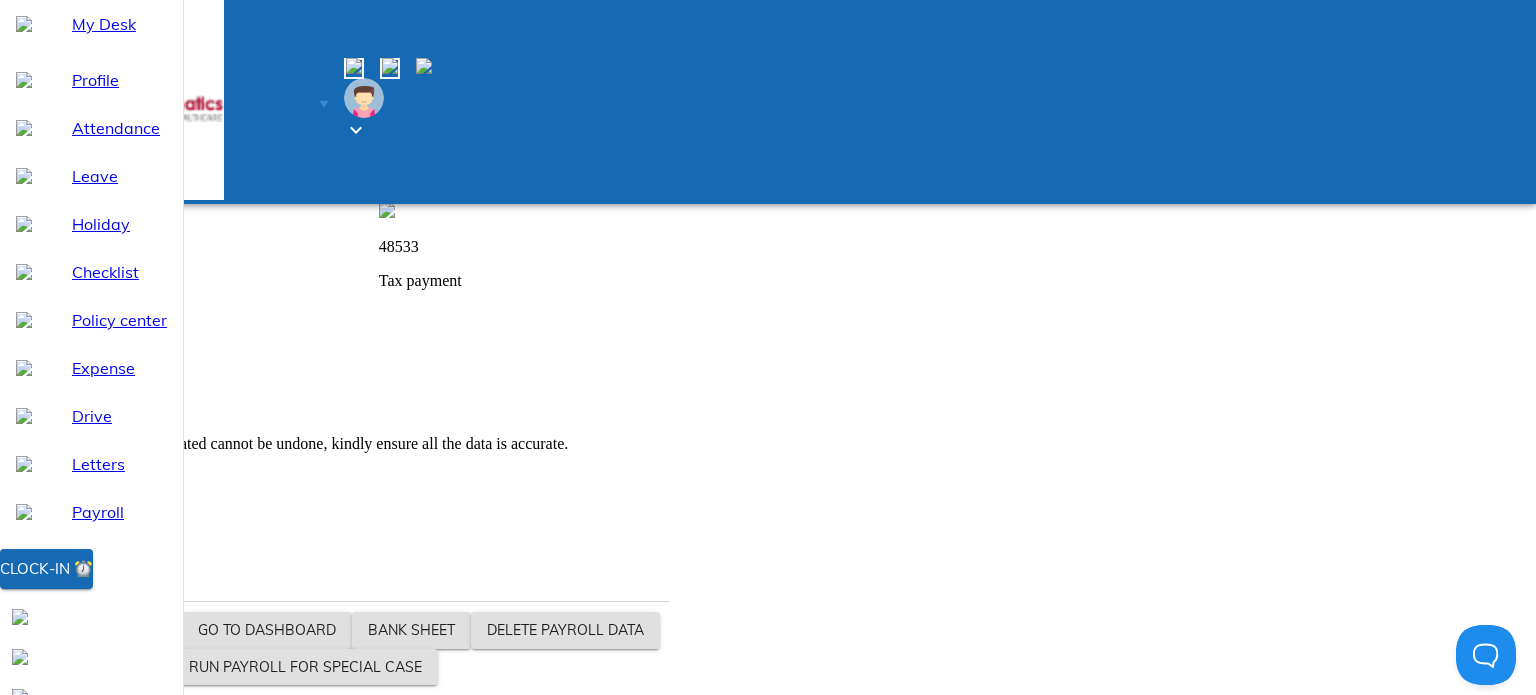 click on "Manage" at bounding box center (288, 103) 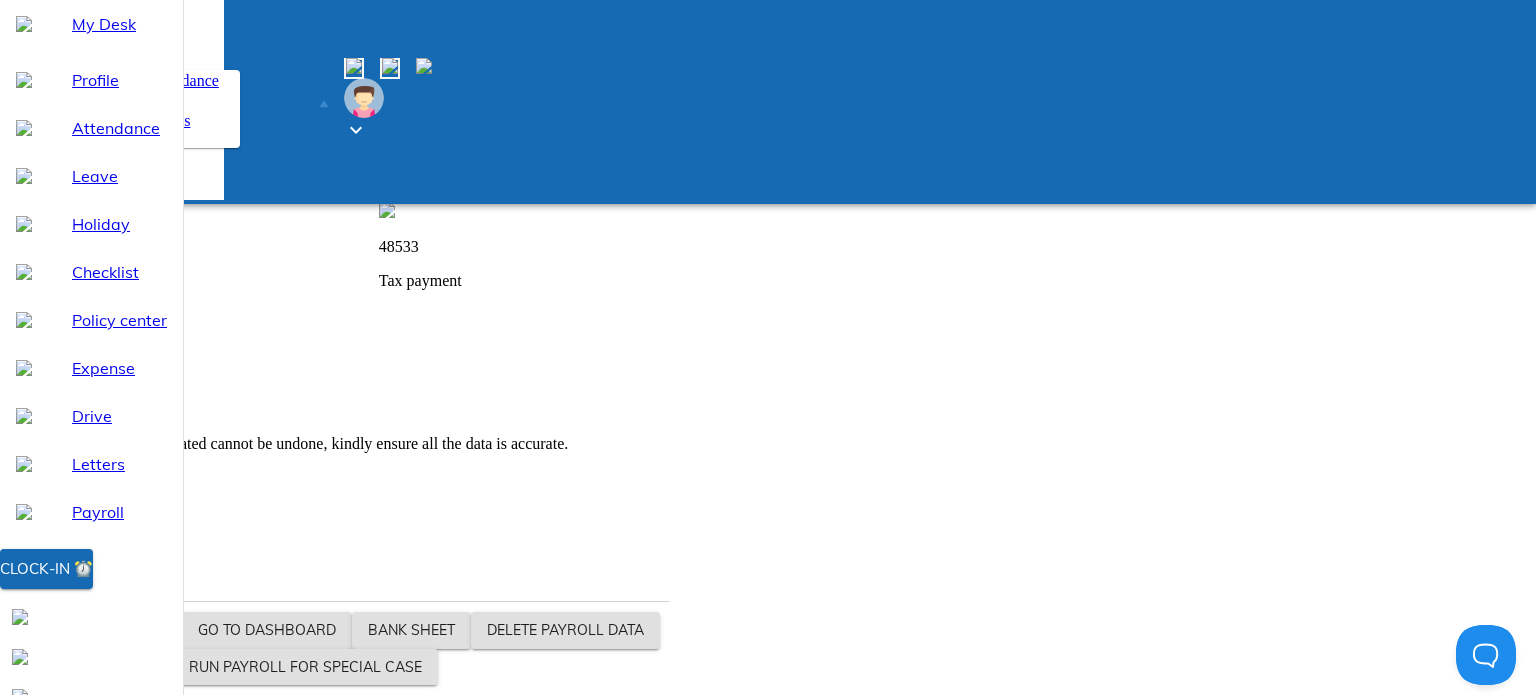 click on "Payroll" at bounding box center [169, 140] 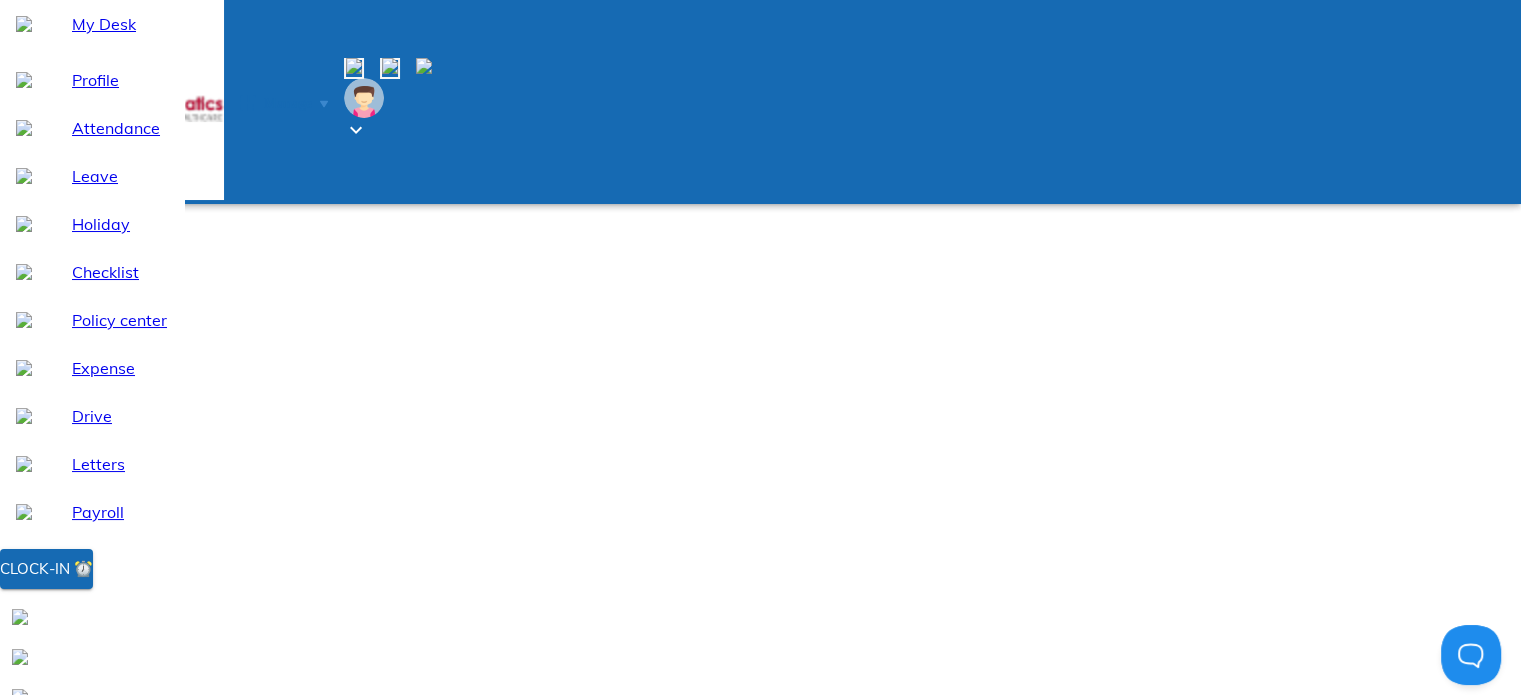 click 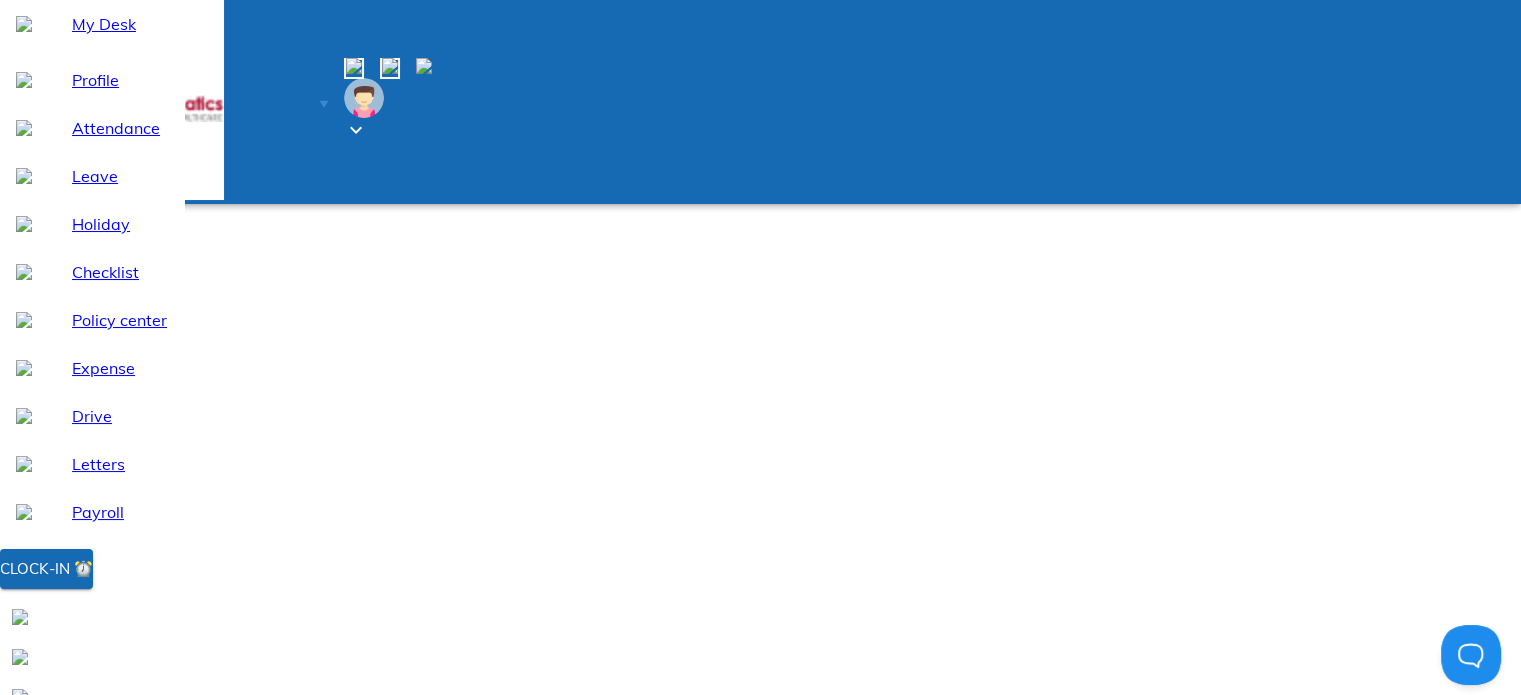 click at bounding box center (40, 1044) 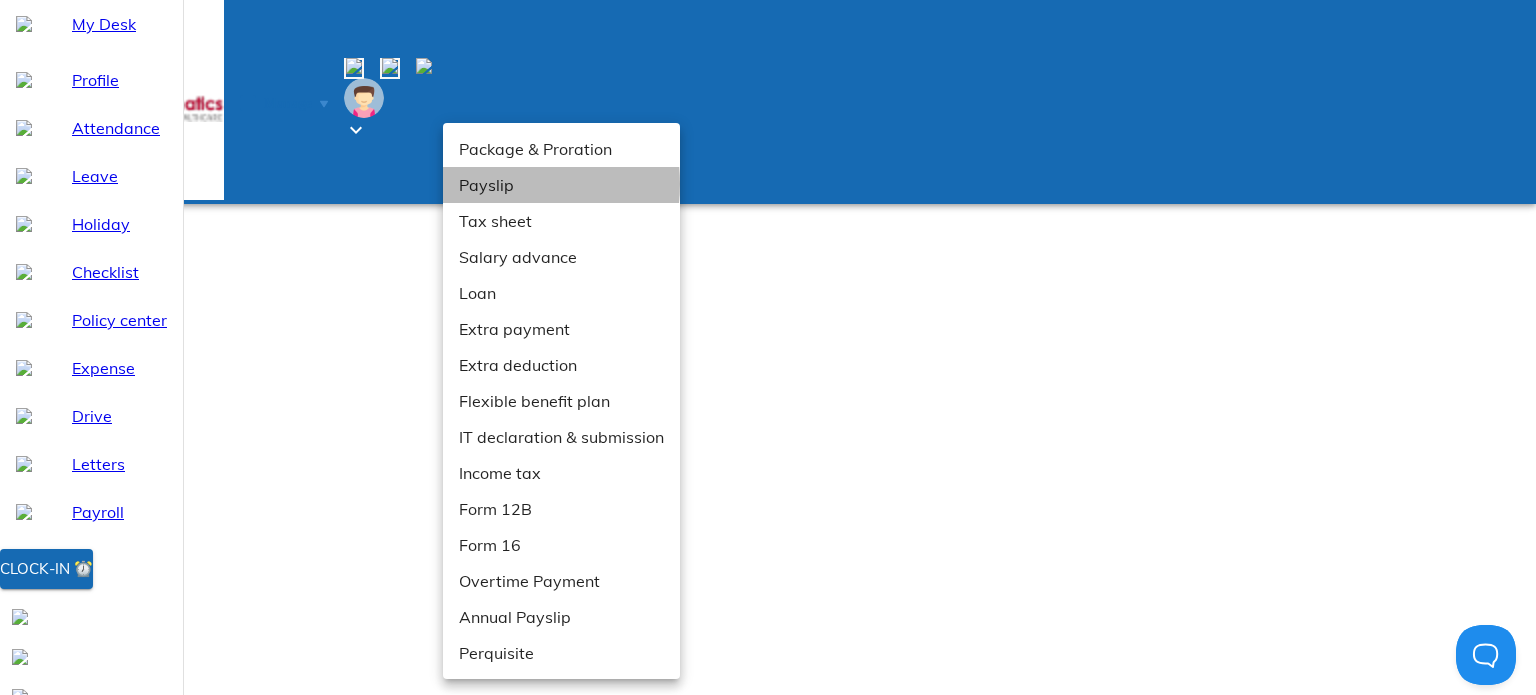 click on "Payslip" at bounding box center [561, 185] 